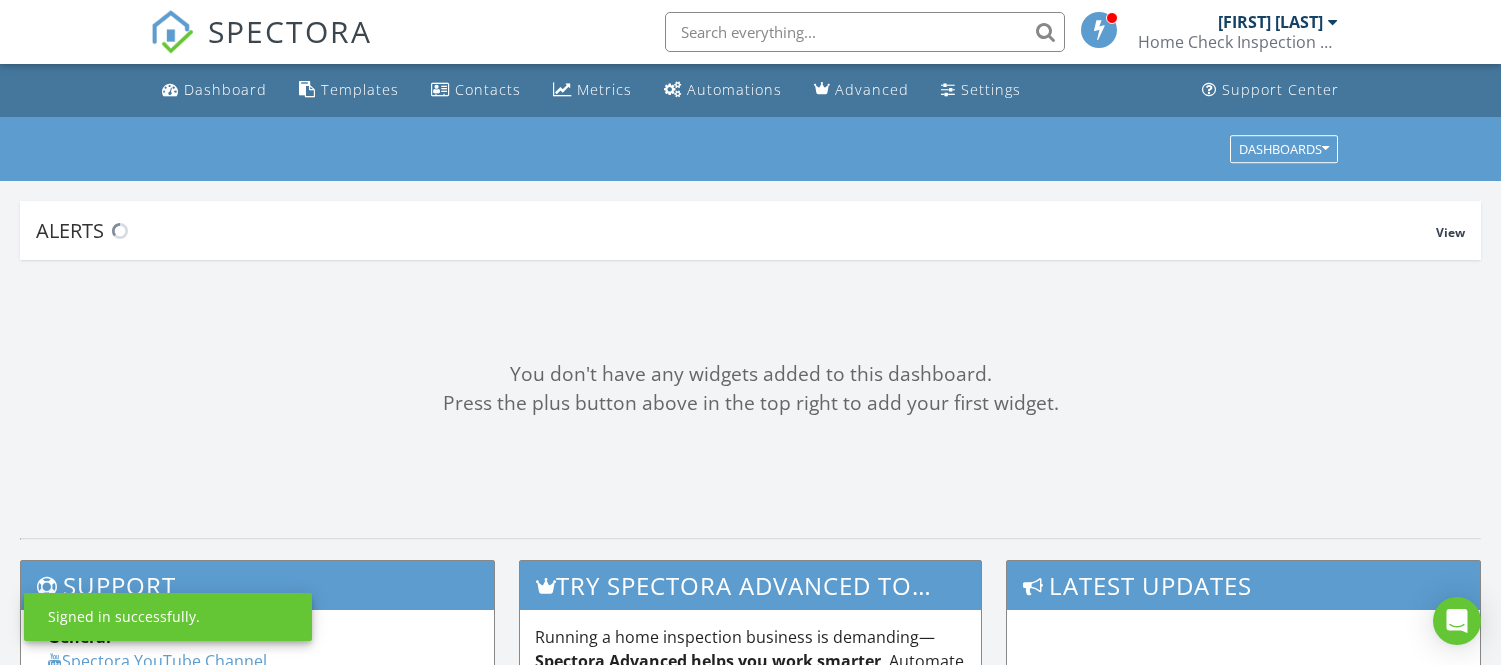 scroll, scrollTop: 0, scrollLeft: 0, axis: both 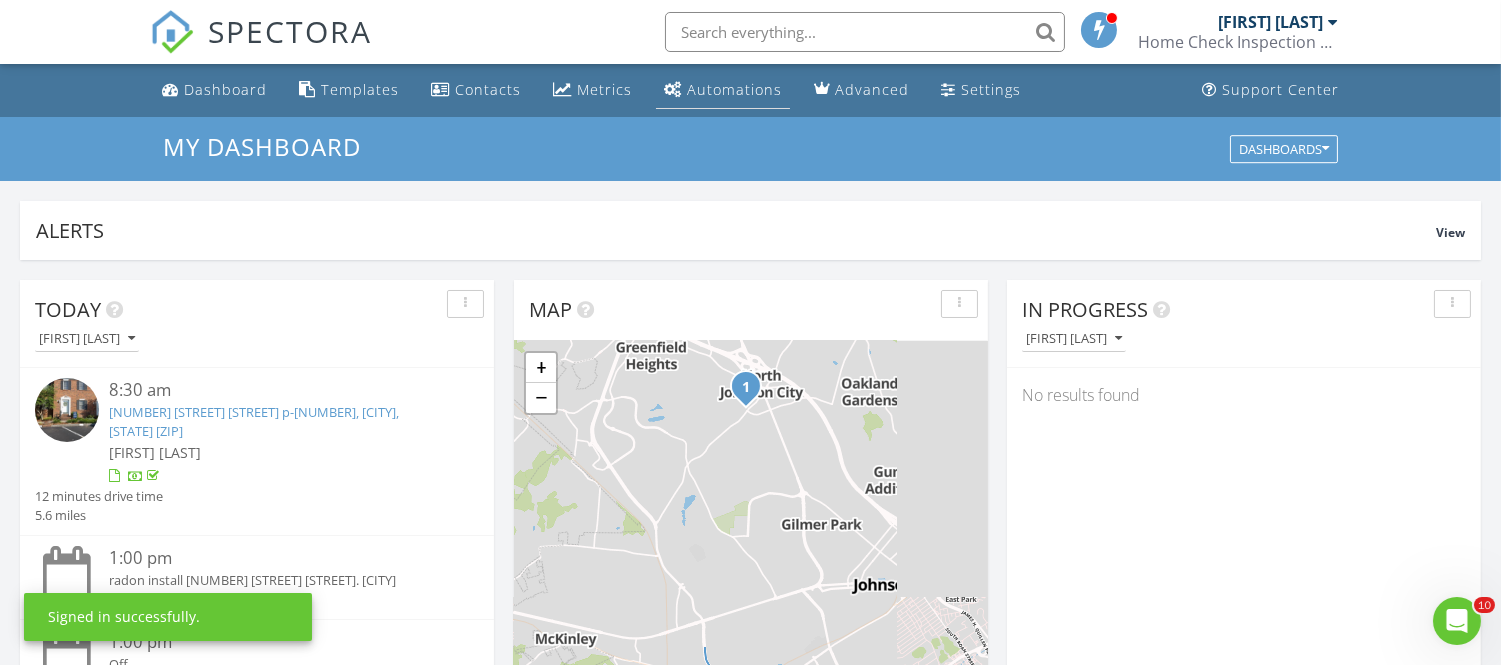 click on "Automations" at bounding box center [734, 89] 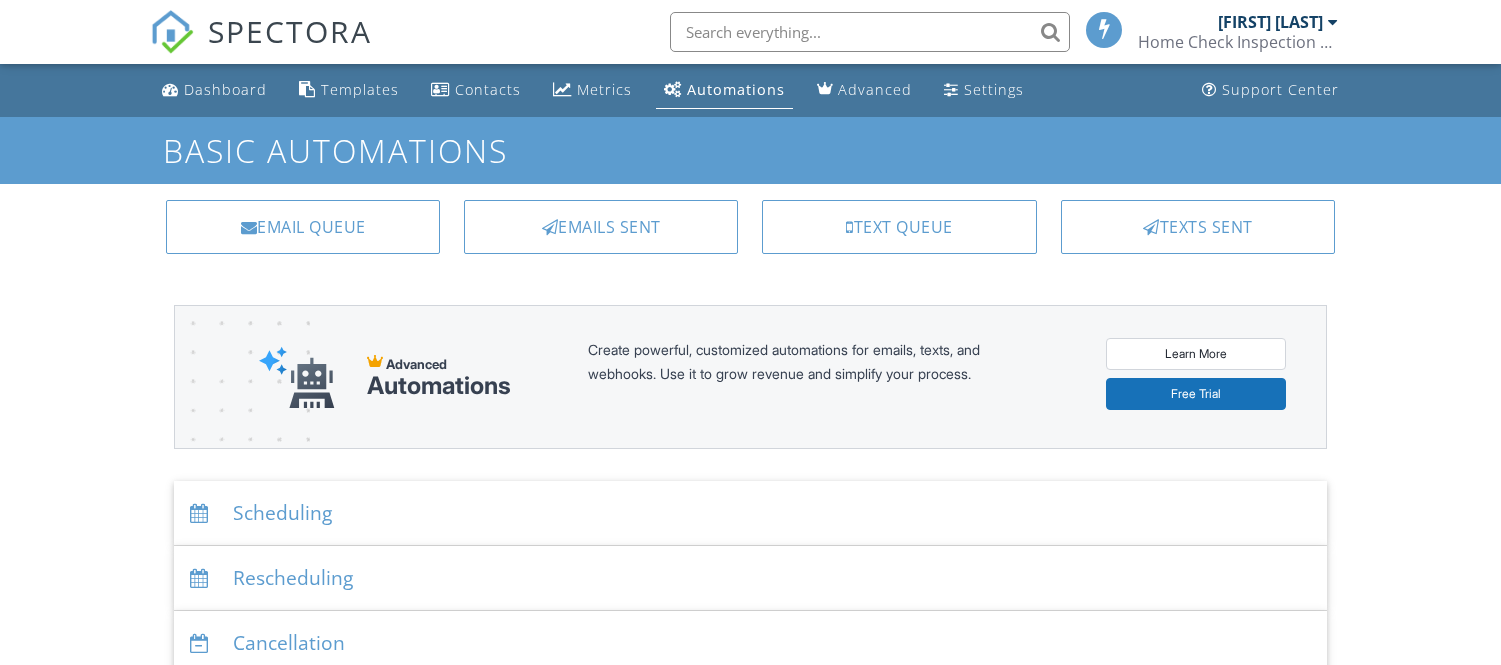scroll, scrollTop: 0, scrollLeft: 0, axis: both 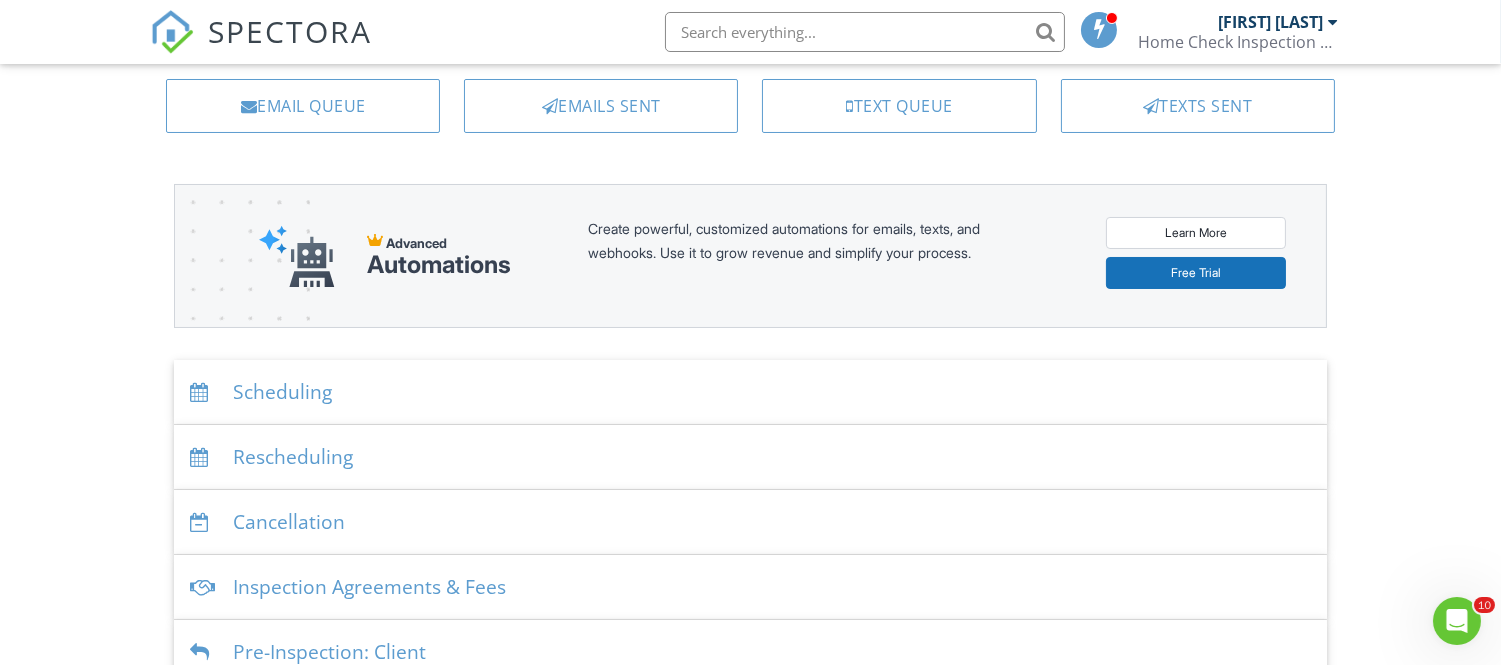 click on "Scheduling" at bounding box center (750, 392) 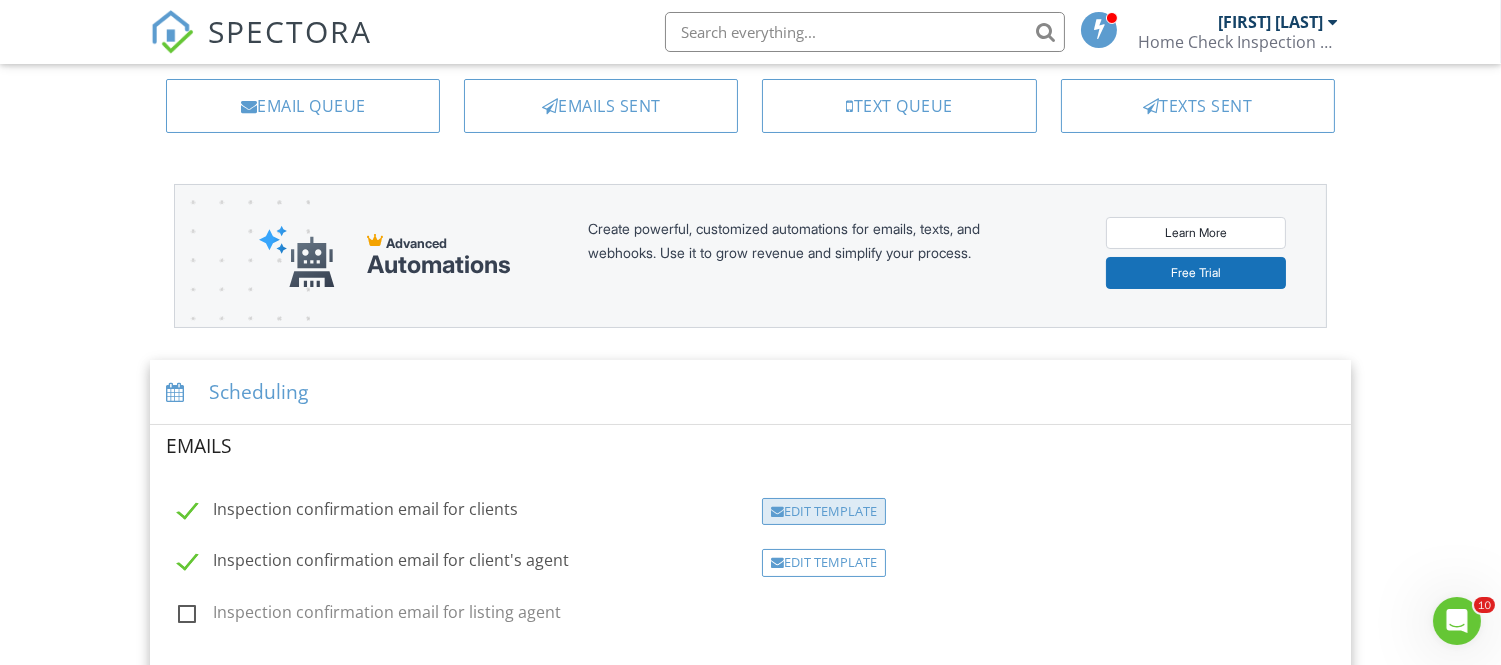 click on "Edit Template" at bounding box center [824, 512] 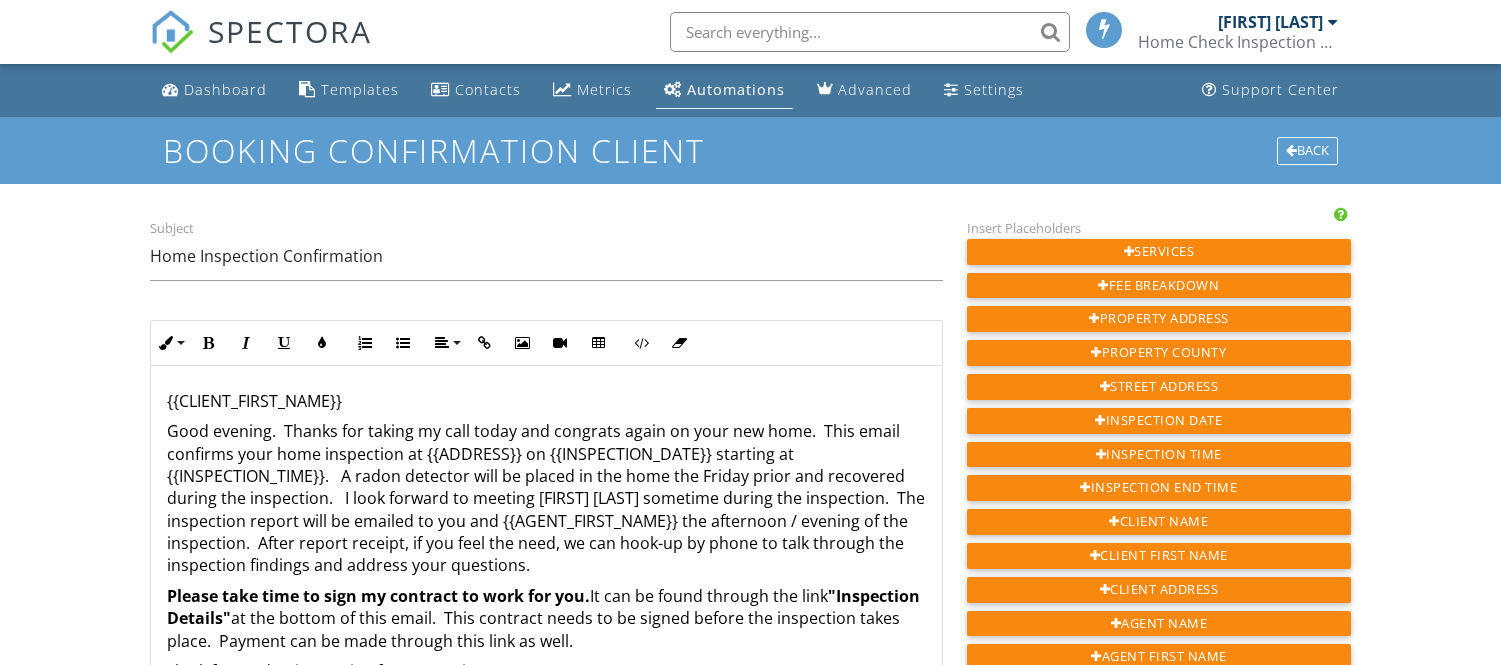 scroll, scrollTop: 0, scrollLeft: 0, axis: both 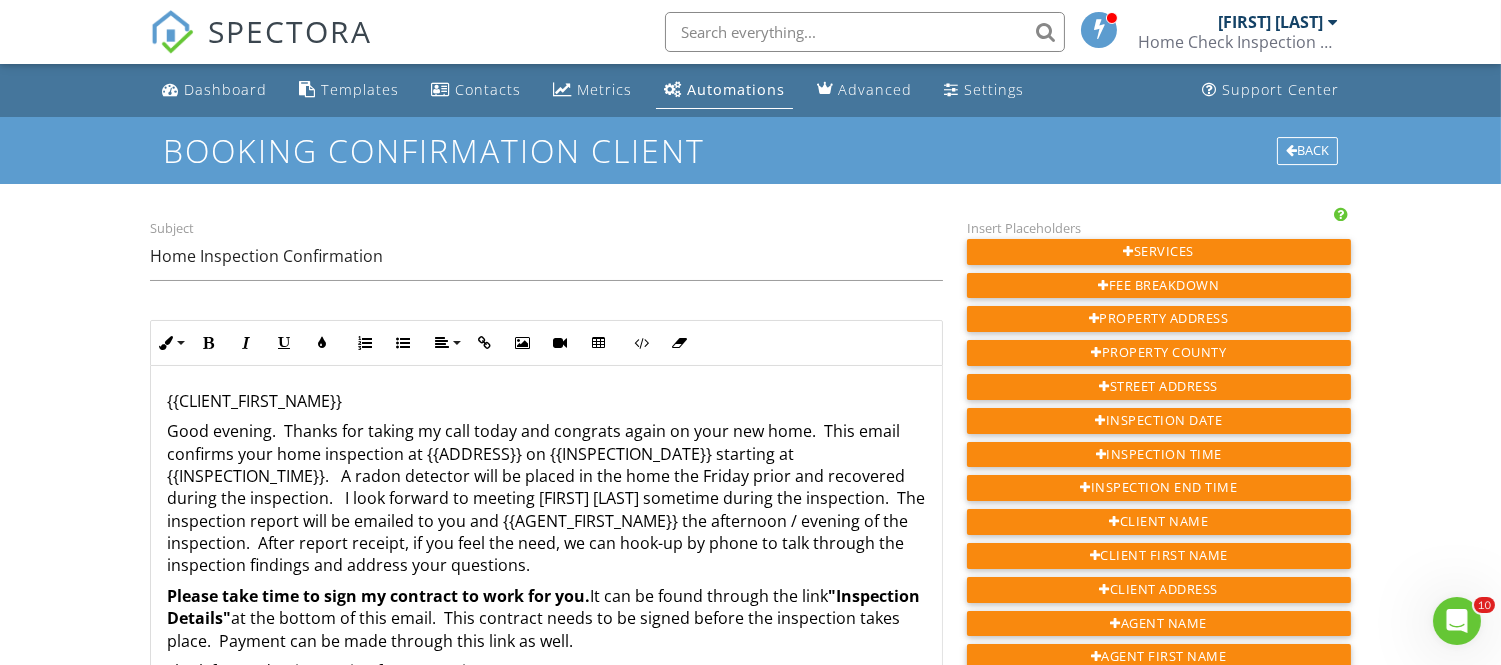 click on "Good evening.  Thanks for taking my call today and congrats again on your new home.  This email confirms your home inspection at {{ADDRESS}} on {{INSPECTION_DATE}} starting at {{INSPECTION_TIME}}.   A radon detector will be placed in the home the Friday prior and recovered during the inspection.   I look forward to meeting [FIRST] [LAST] sometime during the inspection.  The inspection report will be emailed to you and {{AGENT_FIRST_NAME}} the afternoon / evening of the inspection.  After report receipt, if you feel the need, we can hook-up by phone to talk through the inspection findings and address your questions." at bounding box center (546, 498) 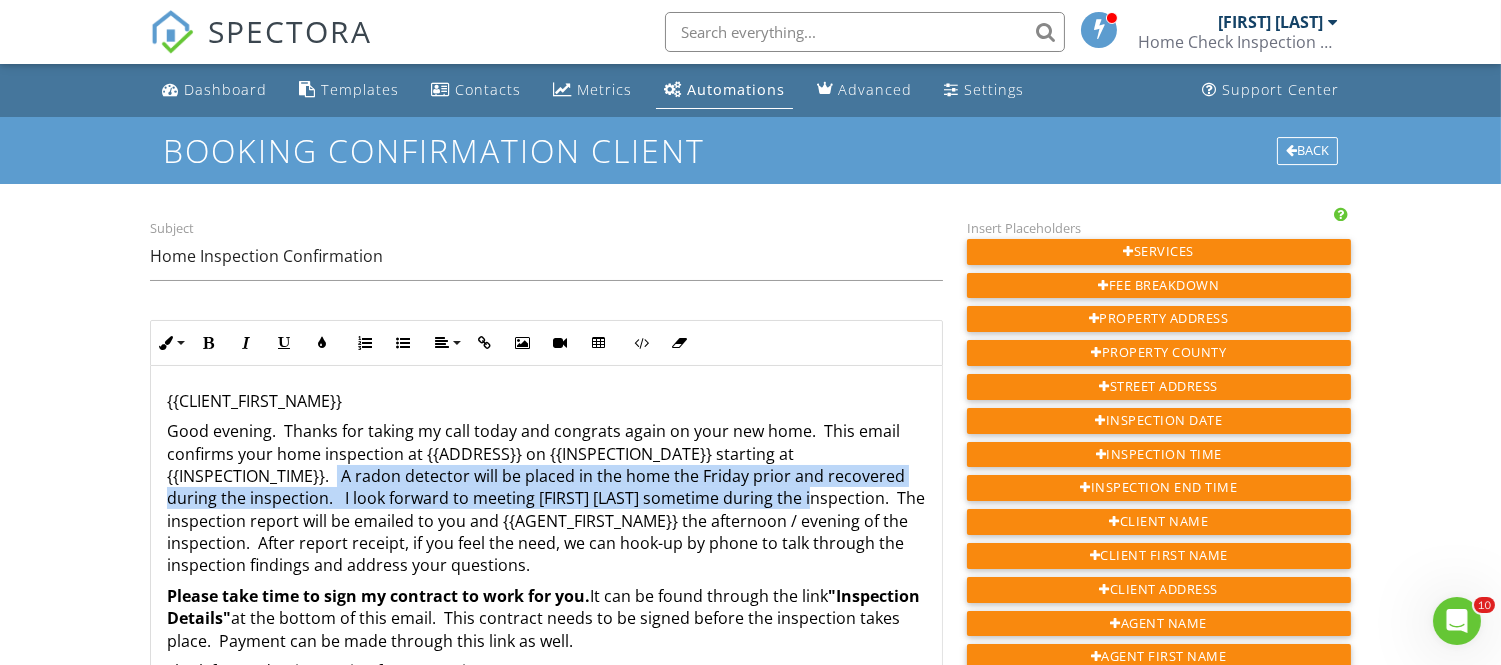 drag, startPoint x: 338, startPoint y: 477, endPoint x: 804, endPoint y: 492, distance: 466.24136 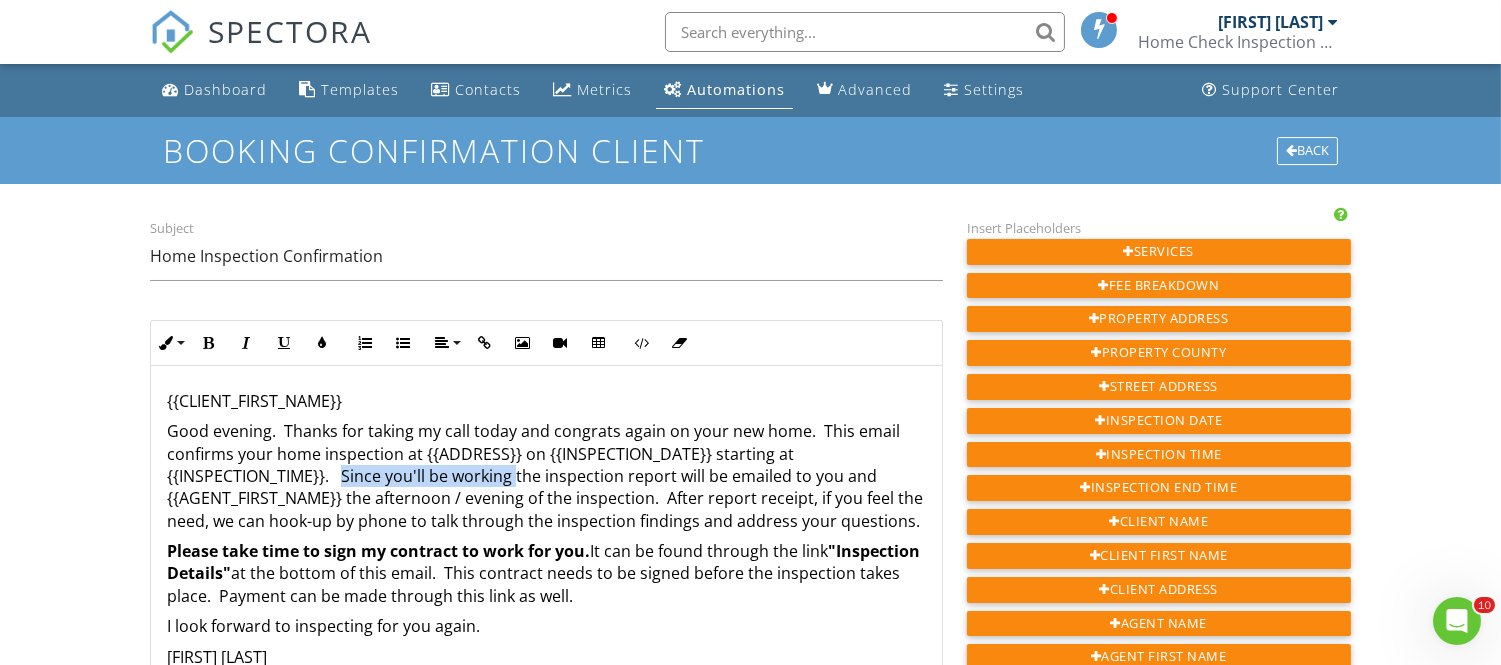 drag, startPoint x: 518, startPoint y: 482, endPoint x: 341, endPoint y: 475, distance: 177.13837 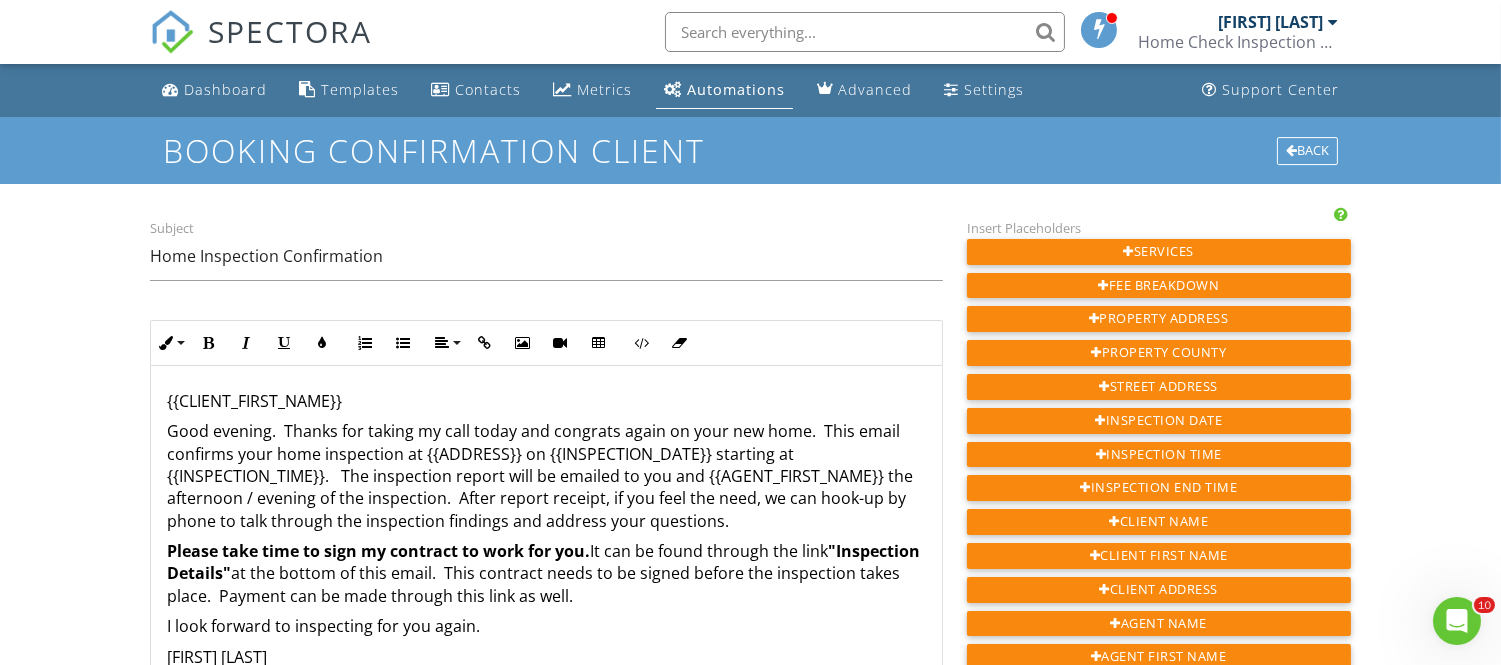 click on "Good evening.  Thanks for taking my call today and congrats again on your new home.  This email confirms your home inspection at {{ADDRESS}} on {{INSPECTION_DATE}} starting at {{INSPECTION_TIME}}.   The inspection report will be emailed to you and {{AGENT_FIRST_NAME}} the afternoon / evening of the inspection.  After report receipt, if you feel the need, we can hook-up by phone to talk through the inspection findings and address your questions." at bounding box center (546, 476) 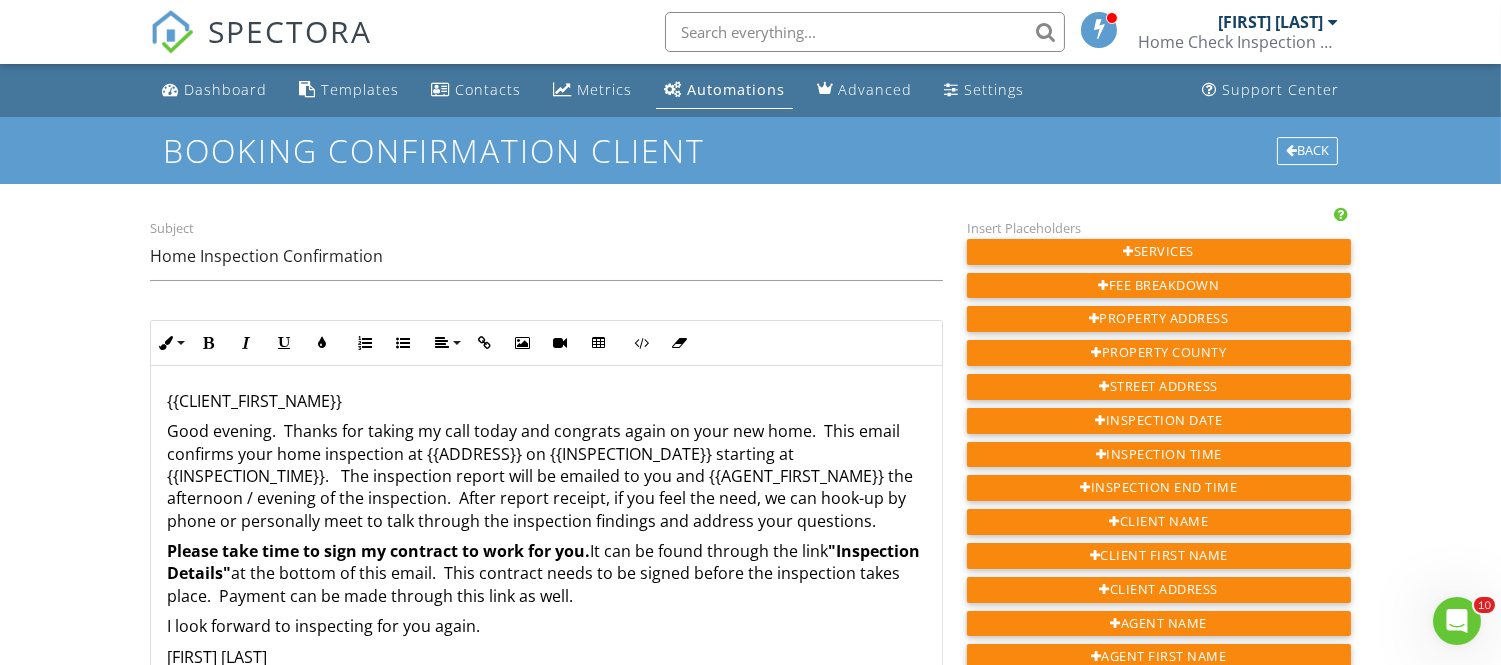 click on "I look forward to inspecting for you again." at bounding box center (546, 626) 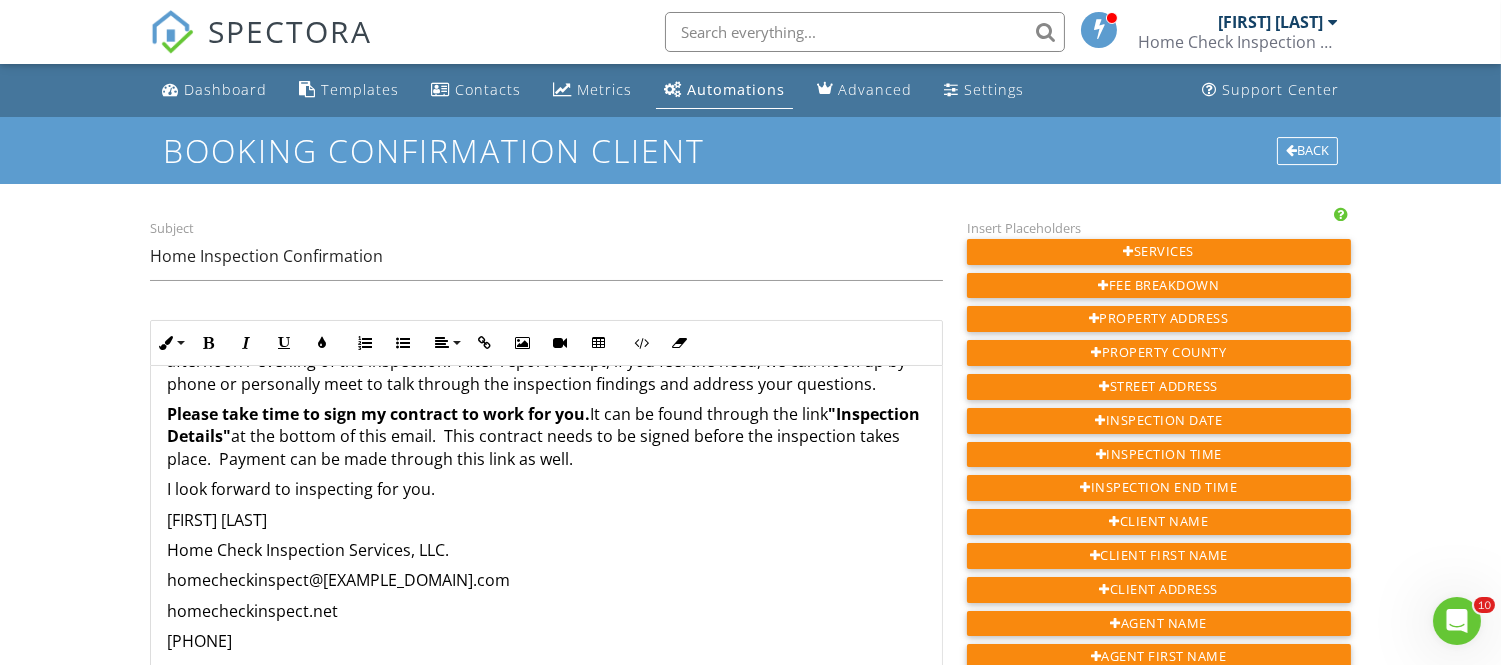 scroll, scrollTop: 170, scrollLeft: 0, axis: vertical 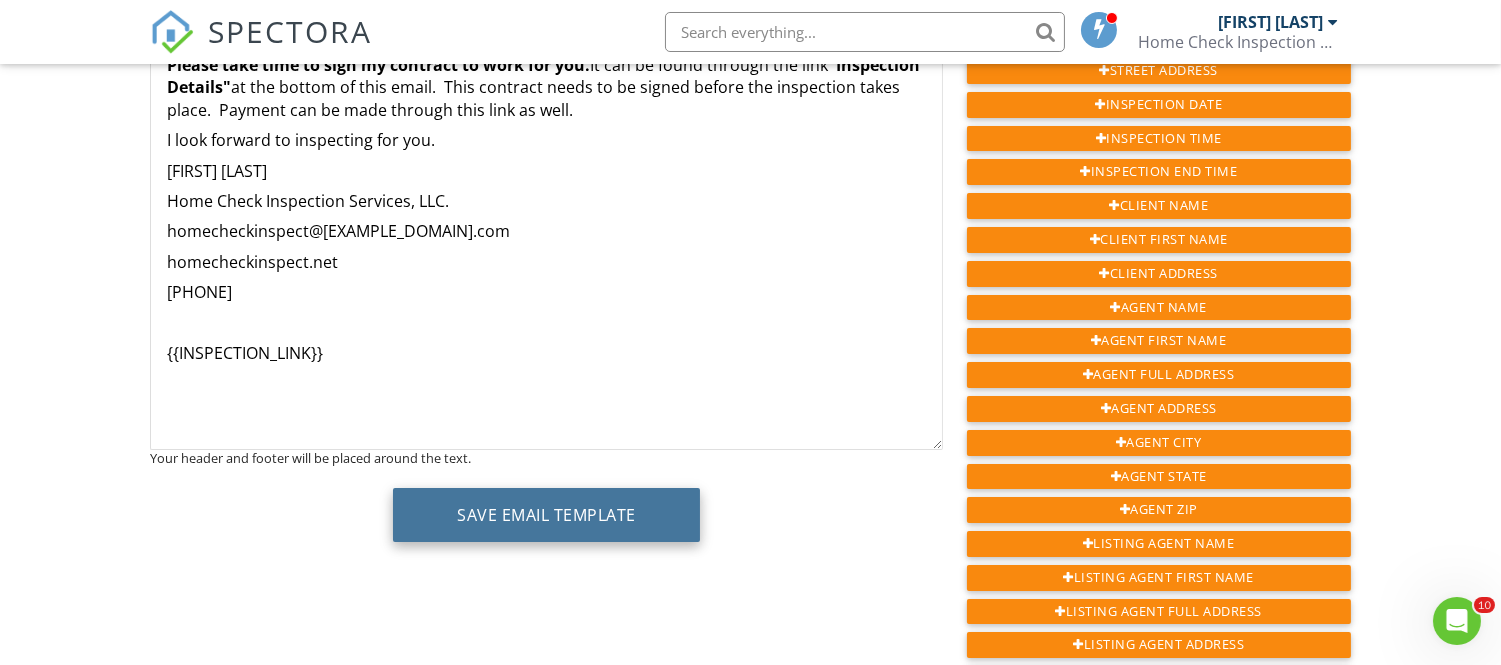 click on "Save Email Template" at bounding box center (546, 515) 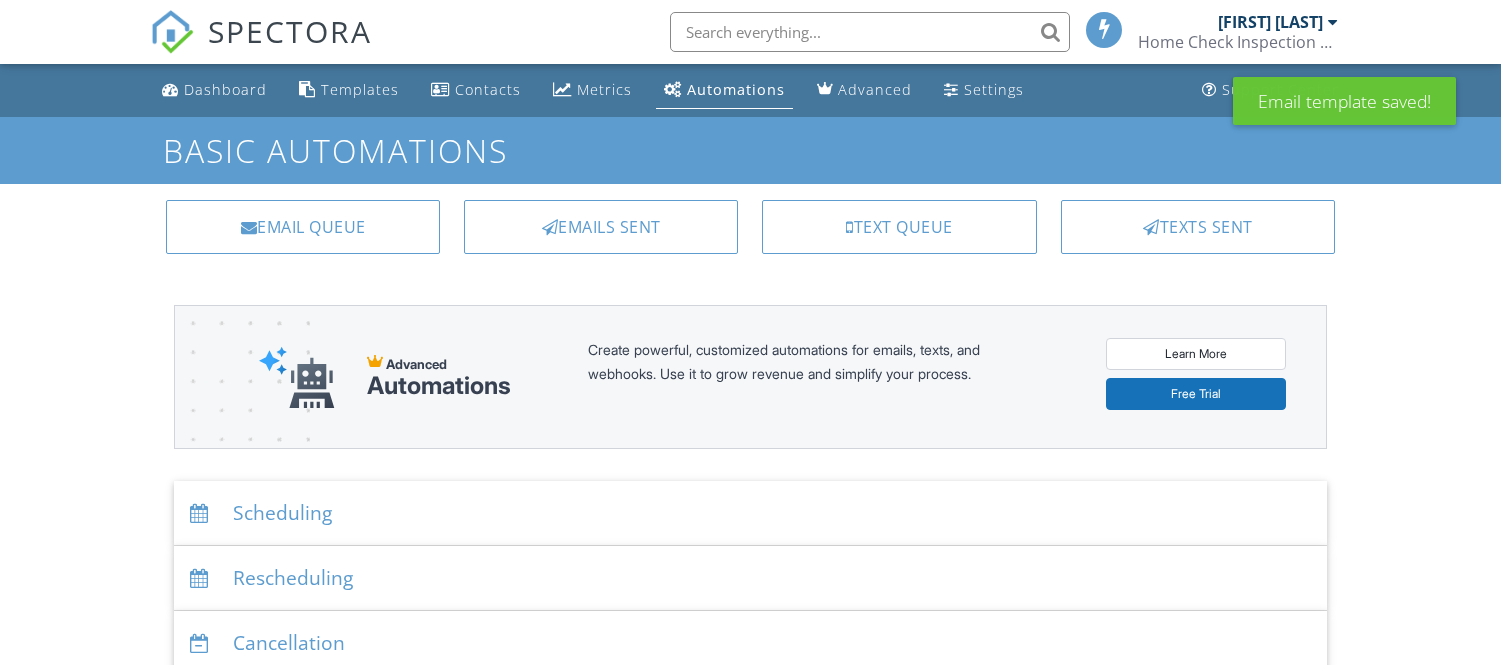 scroll, scrollTop: 0, scrollLeft: 0, axis: both 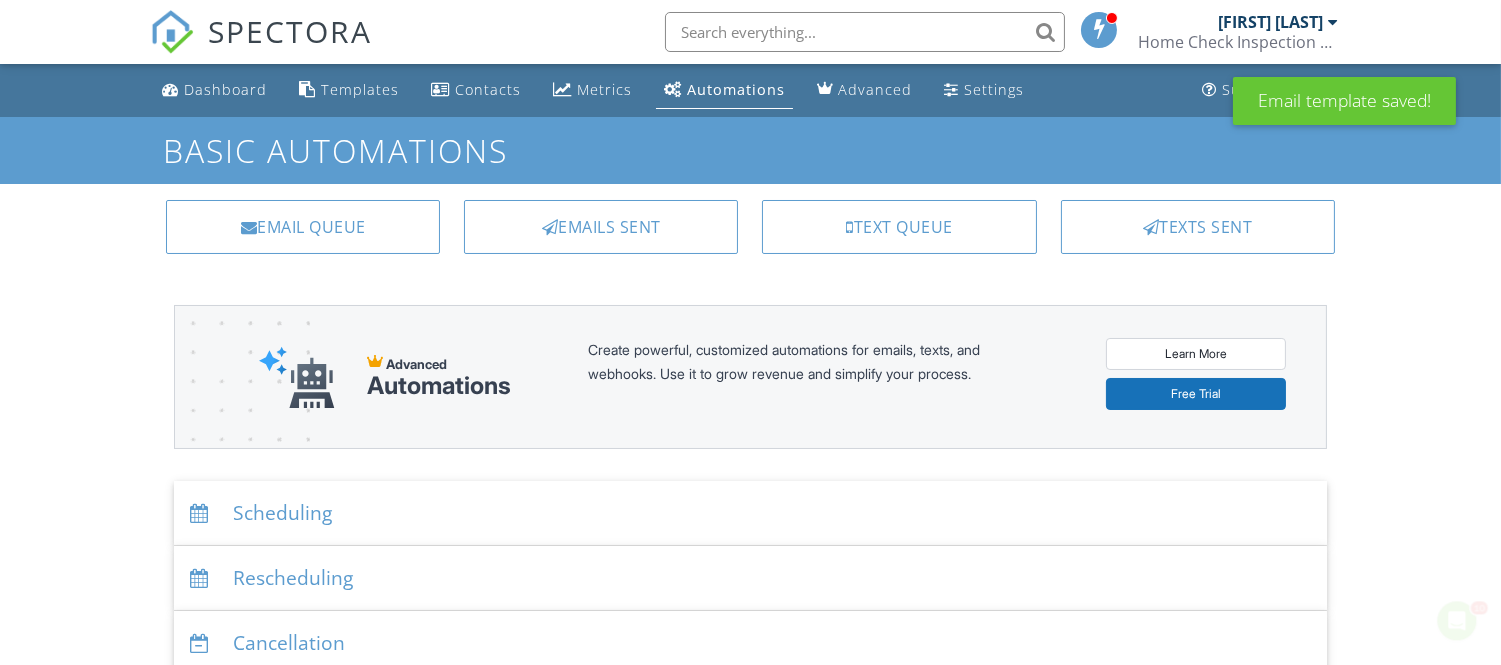 click on "Automations" at bounding box center (736, 89) 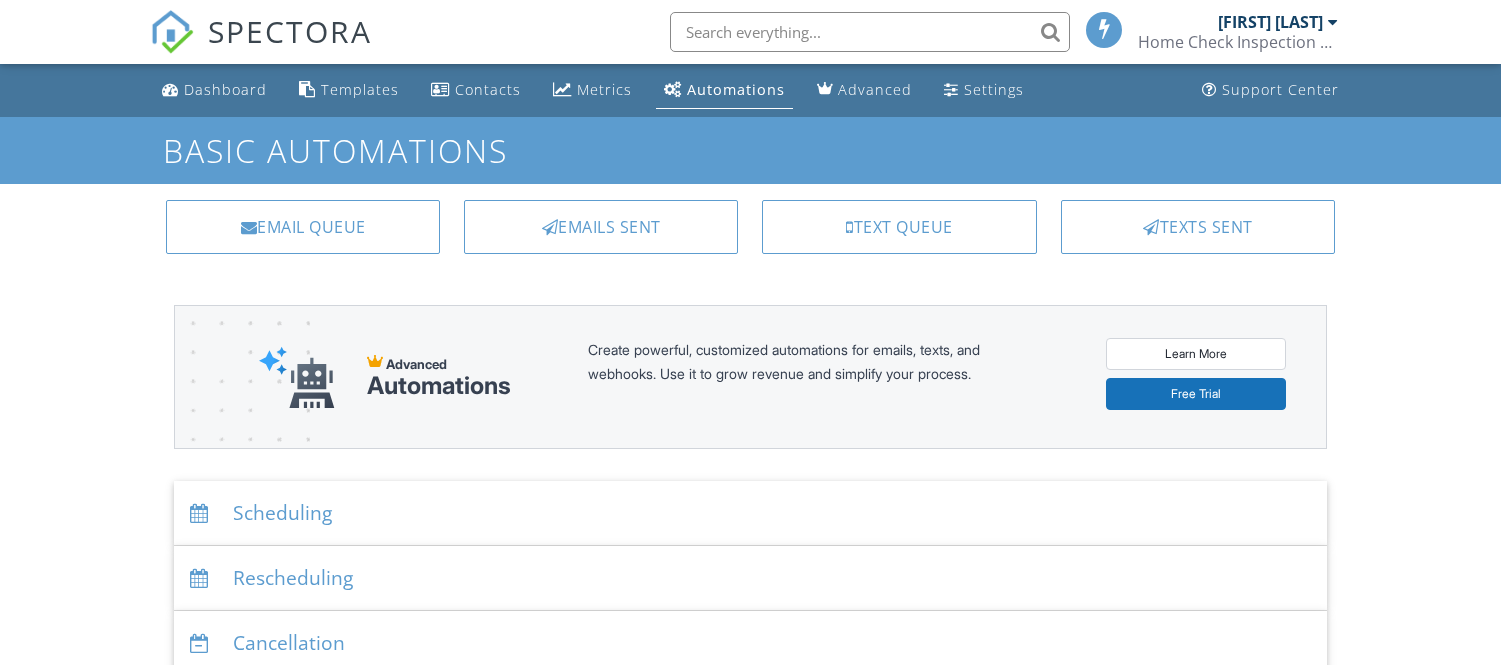 scroll, scrollTop: 0, scrollLeft: 0, axis: both 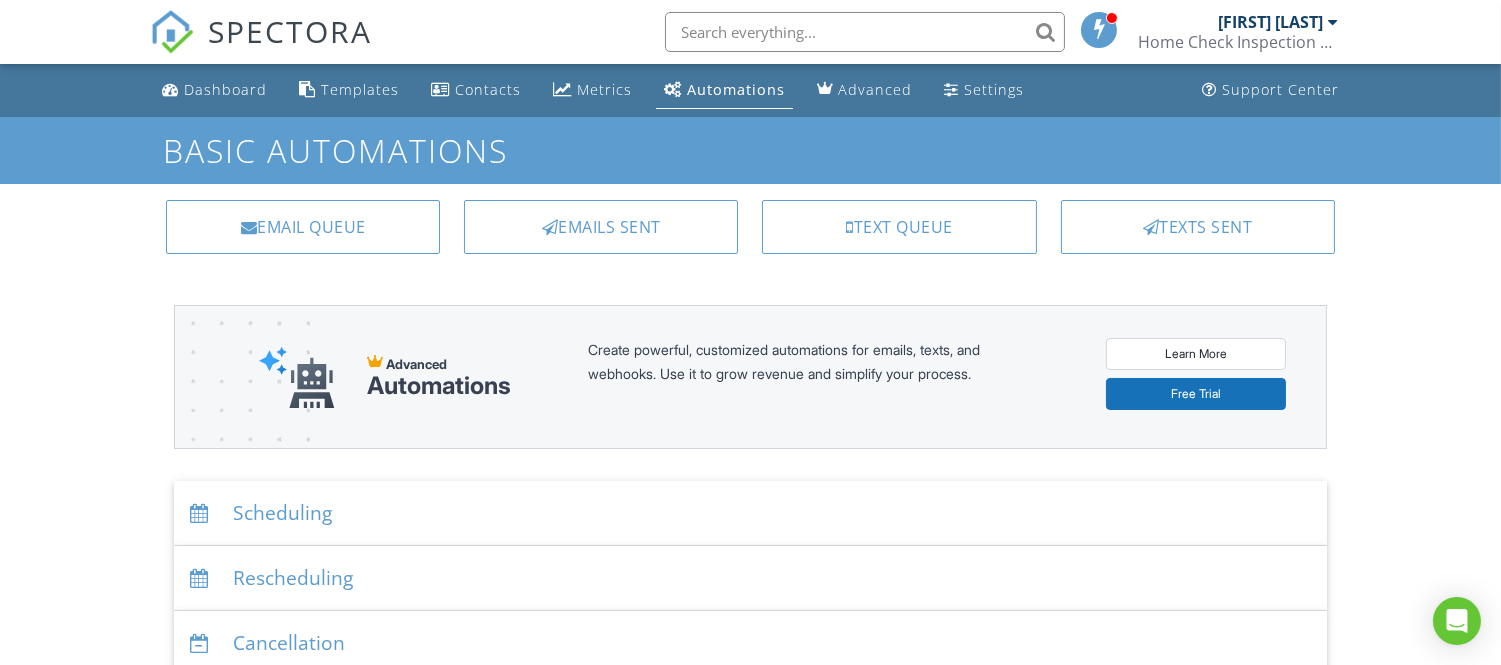 click on "Scheduling" at bounding box center (750, 513) 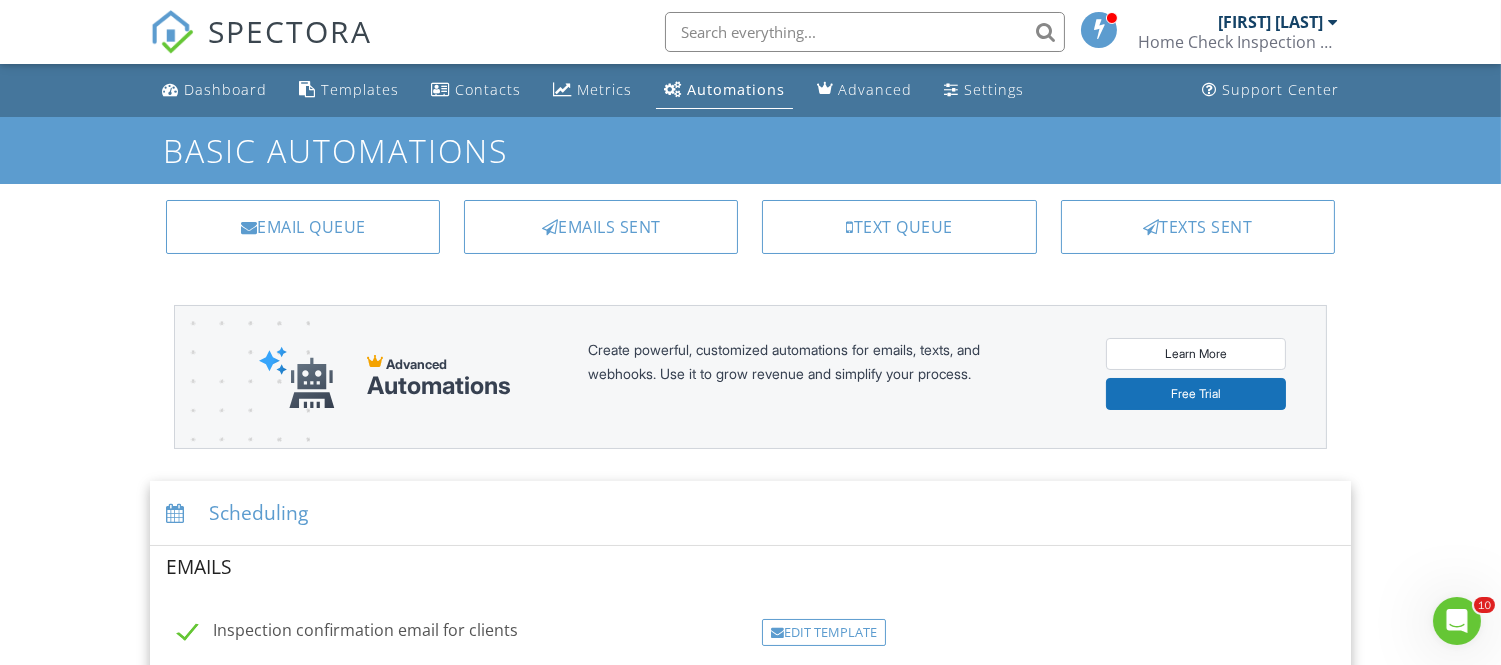 scroll, scrollTop: 0, scrollLeft: 0, axis: both 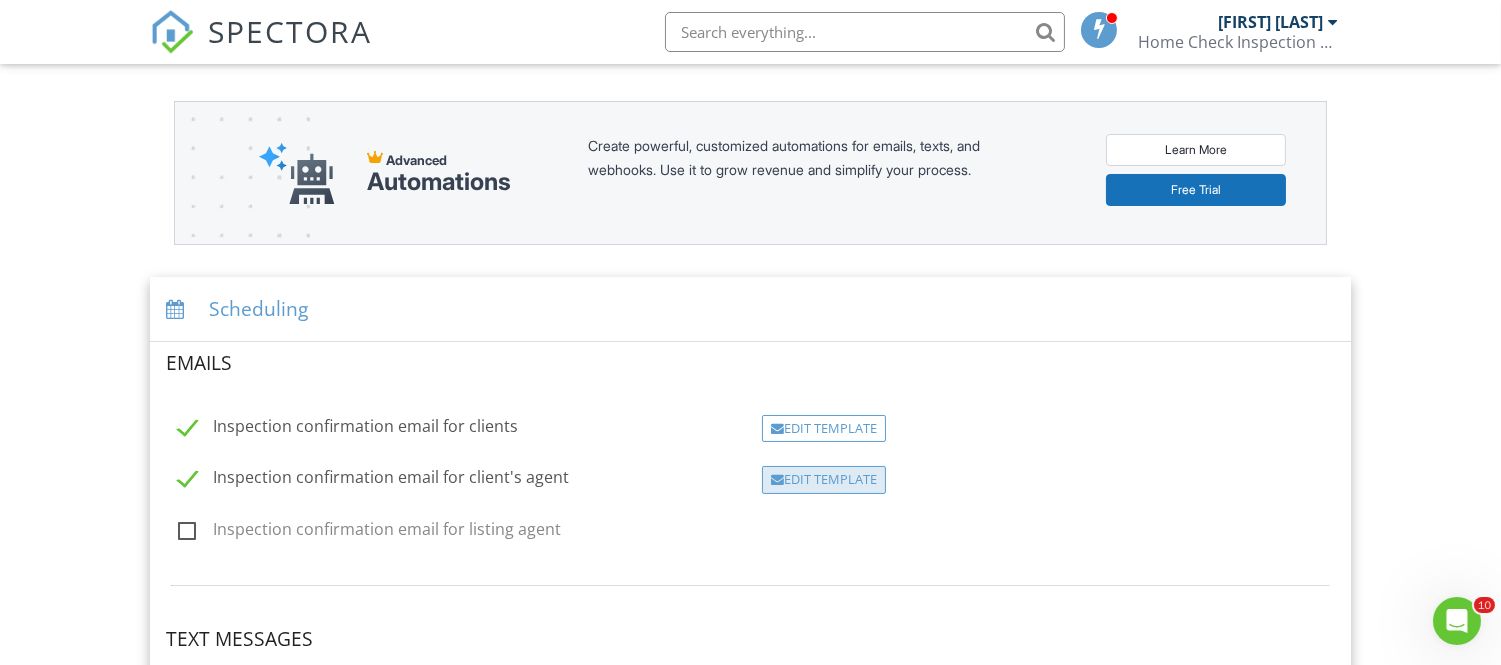 click on "Edit Template" at bounding box center (824, 480) 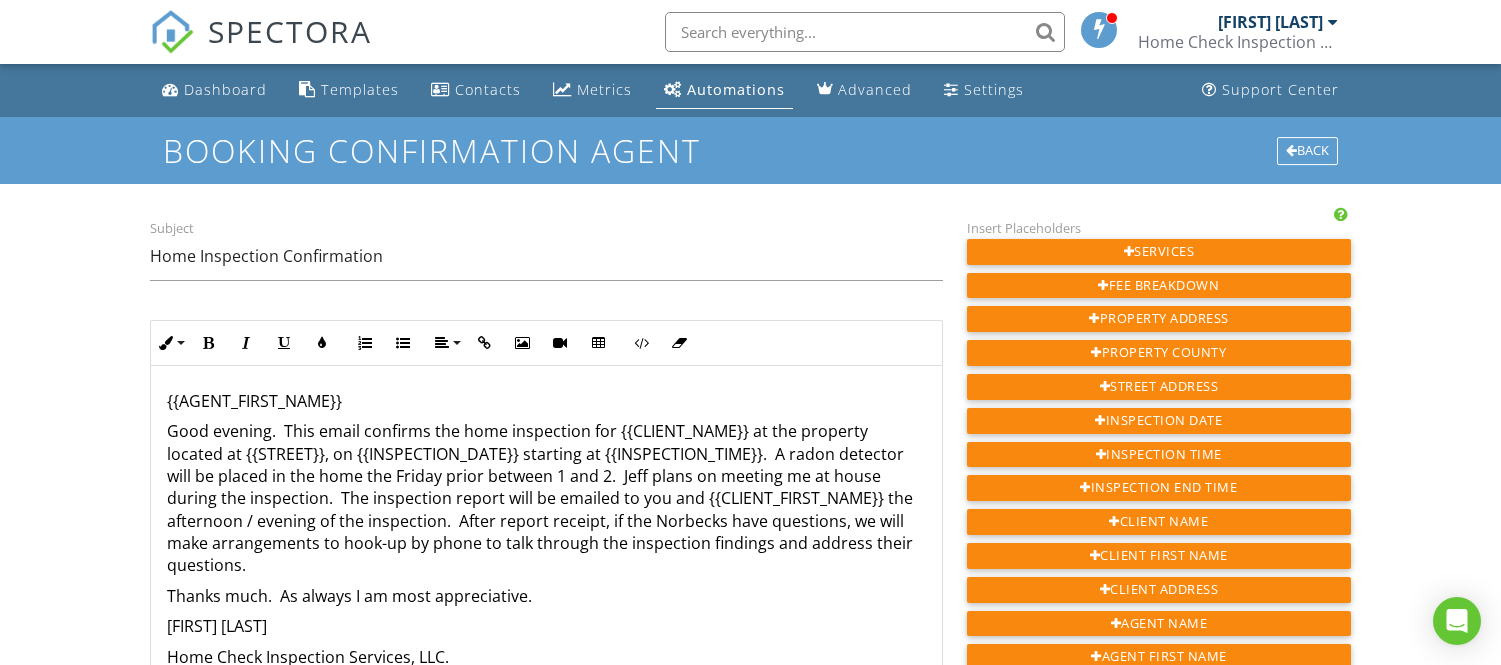 scroll, scrollTop: 0, scrollLeft: 0, axis: both 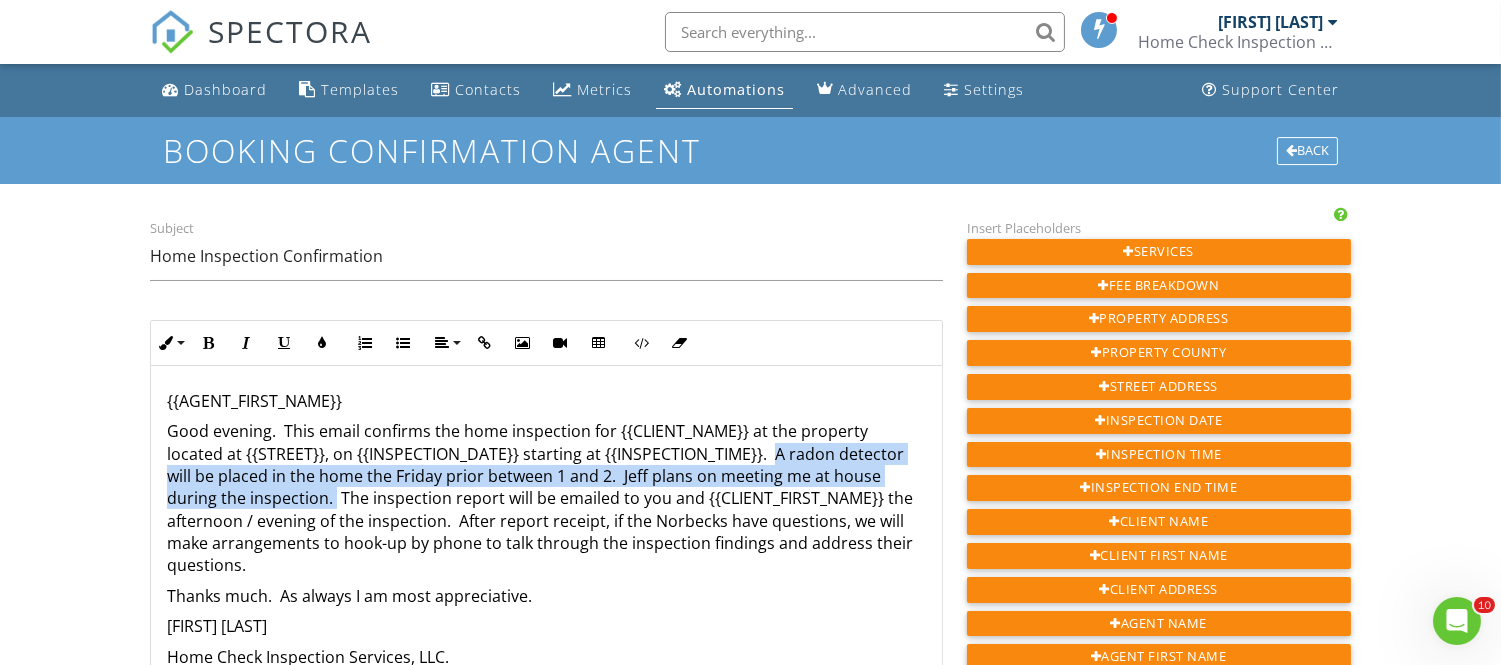 drag, startPoint x: 772, startPoint y: 454, endPoint x: 333, endPoint y: 498, distance: 441.1995 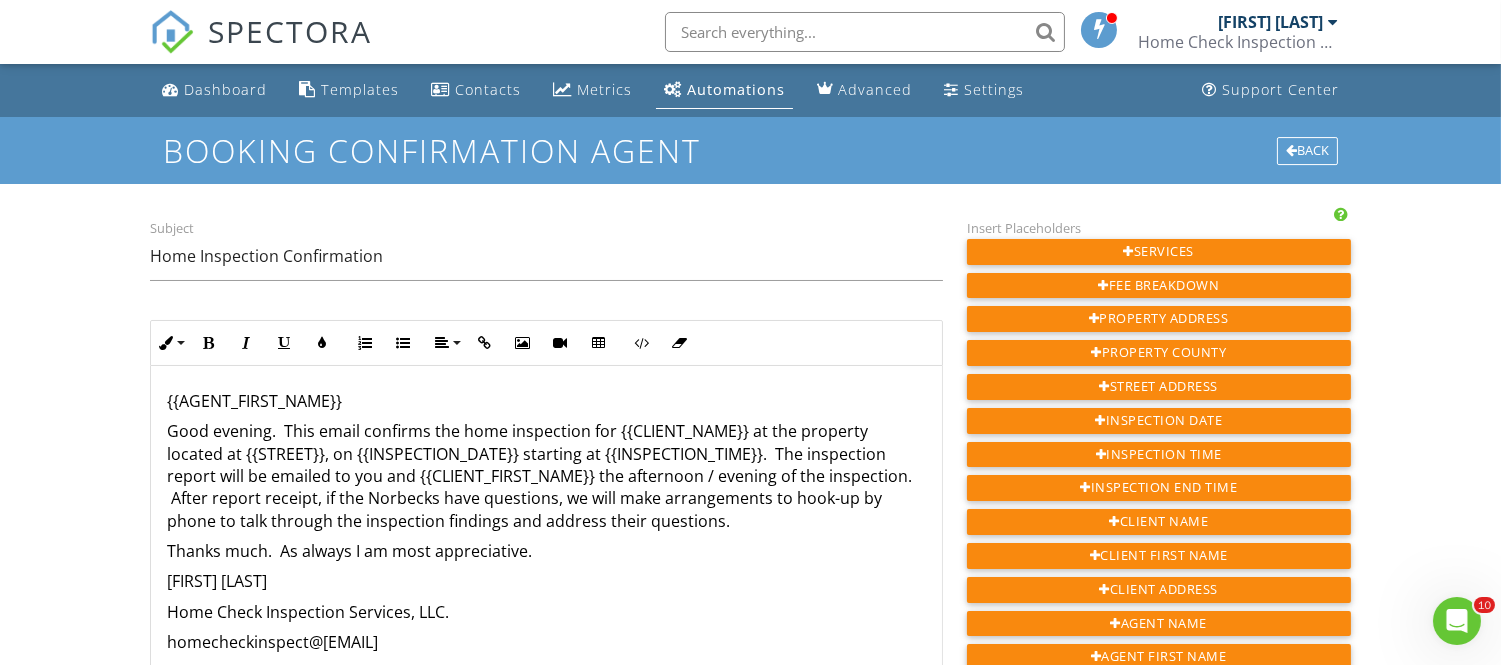 click on "Good evening.  This email confirms the home inspection for {{CLIENT_NAME}} at the property located at {{STREET}}, on {{INSPECTION_DATE}} starting at {{INSPECTION_TIME}}.  The inspection report will be emailed to you and {{CLIENT_FIRST_NAME}} the afternoon / evening of the inspection.  After report receipt, if the Norbecks have questions, we will make arrangements to hook-up by phone to talk through the inspection findings and address their questions." at bounding box center (546, 476) 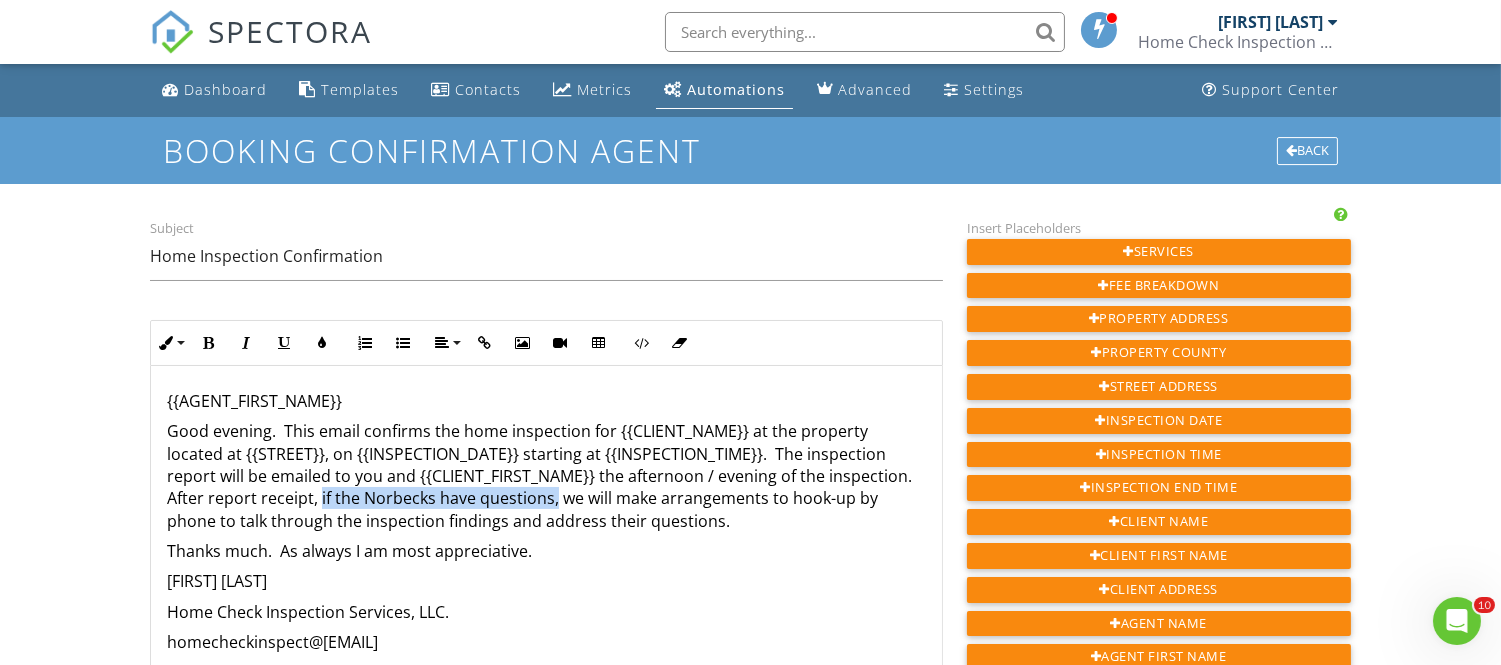 drag, startPoint x: 407, startPoint y: 500, endPoint x: 642, endPoint y: 496, distance: 235.03404 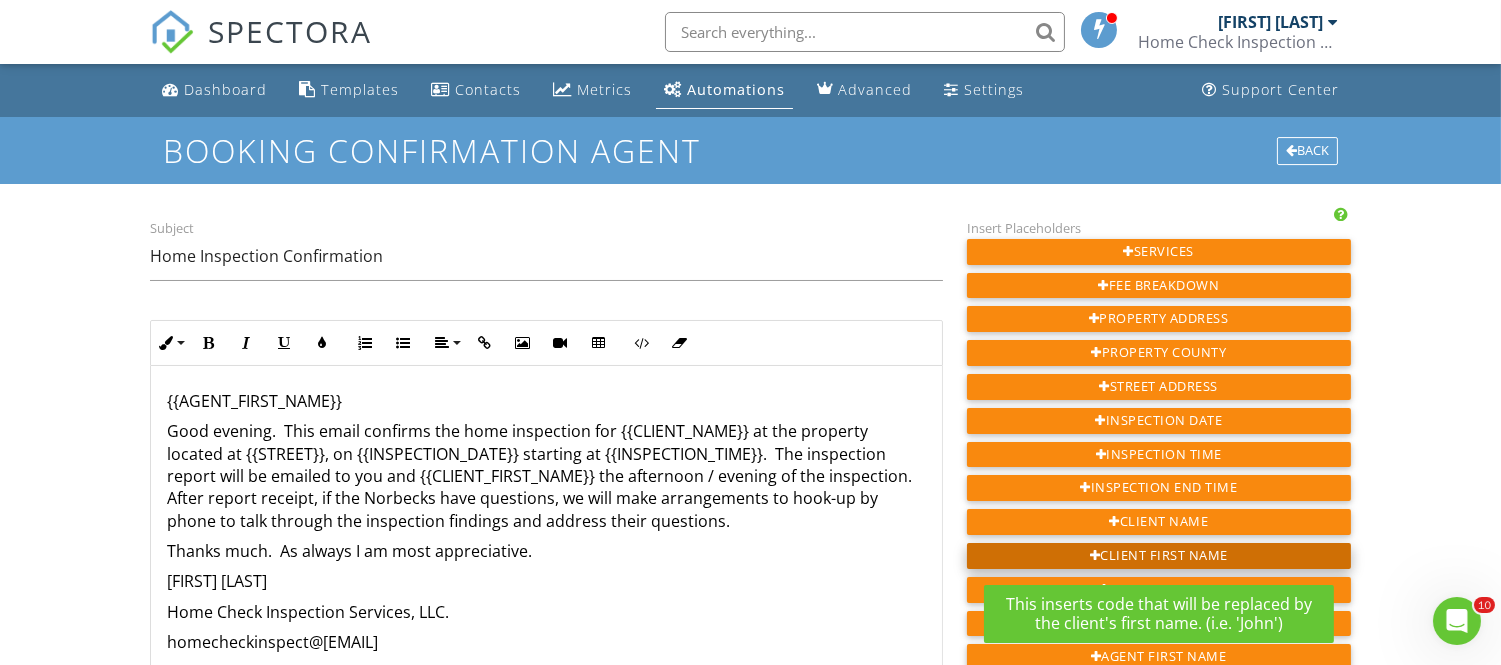 click on "Client First Name" at bounding box center (1159, 252) 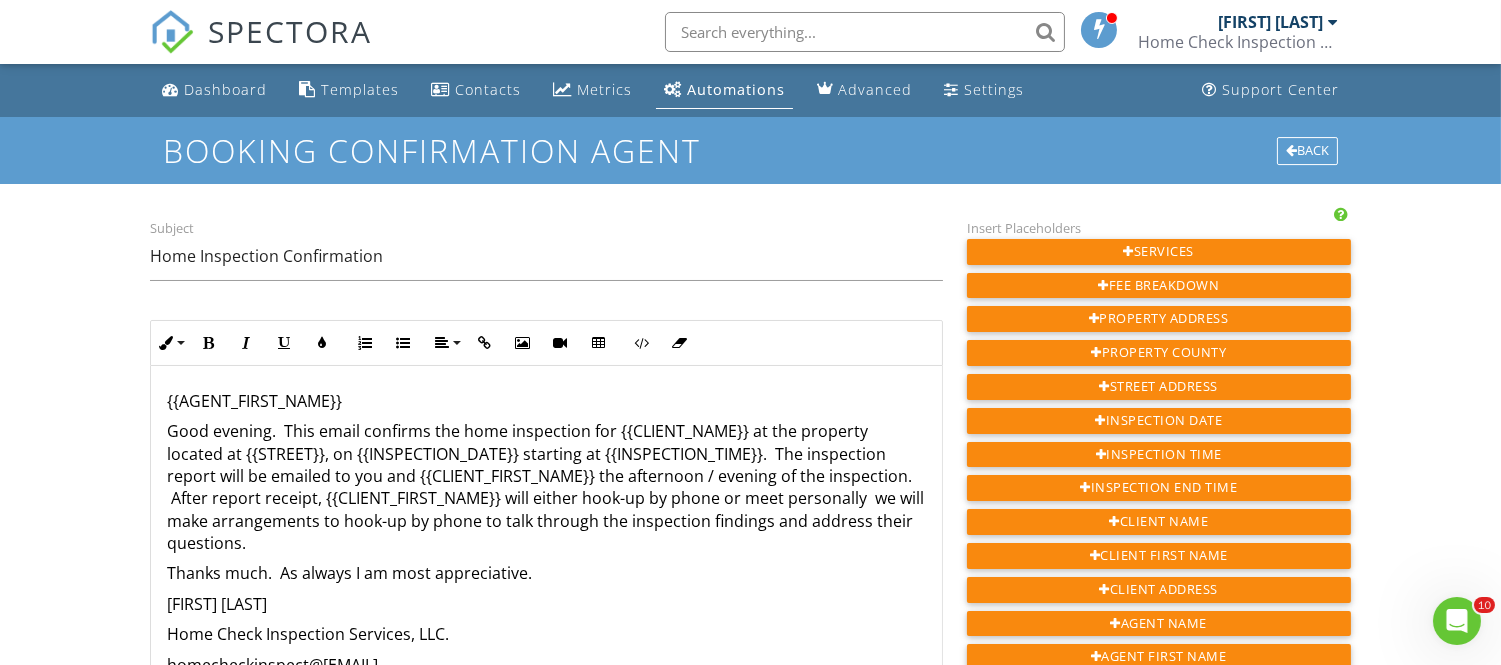 click on "Good evening.  This email confirms the home inspection for {{CLIENT_NAME}} at the property located at {{STREET}}, on {{INSPECTION_DATE}} starting at {{INSPECTION_TIME}}.  The inspection report will be emailed to you and {{CLIENT_FIRST_NAME}} the afternoon / evening of the inspection.  After report receipt, {{CLIENT_FIRST_NAME}} will either hook-up by phone or meet personally  we will make arrangements to hook-up by phone to talk through the inspection findings and address their questions." at bounding box center (546, 487) 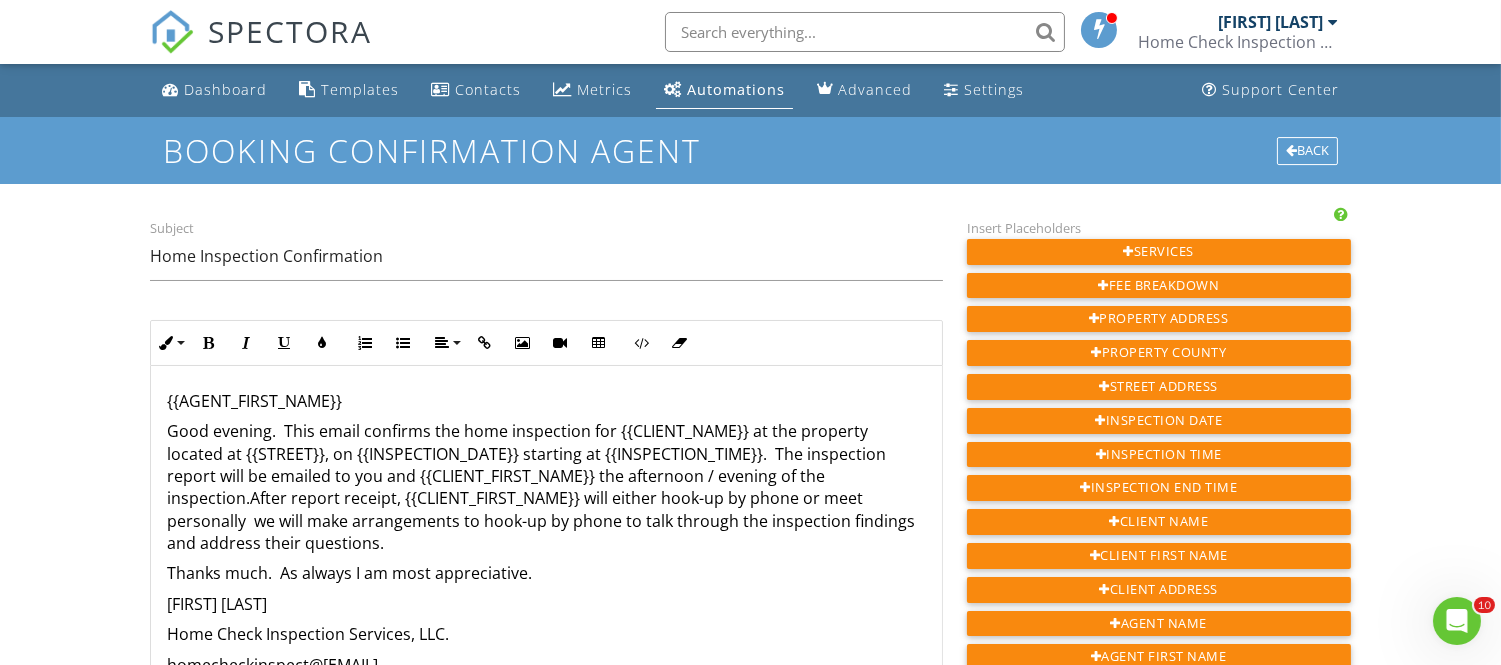 click on "Good evening.  This email confirms the home inspection for {{CLIENT_NAME}} at the property located at {{STREET}}, on {{INSPECTION_DATE}} starting at {{INSPECTION_TIME}}.  The inspection report will be emailed to you and {{CLIENT_FIRST_NAME}} the afternoon / evening of the inspection.  ​ ​ After report receipt, {{CLIENT_FIRST_NAME}} will either hook-up by phone or meet personally  we will make arrangements to hook-up by phone to talk through the inspection findings and address their questions." at bounding box center (546, 487) 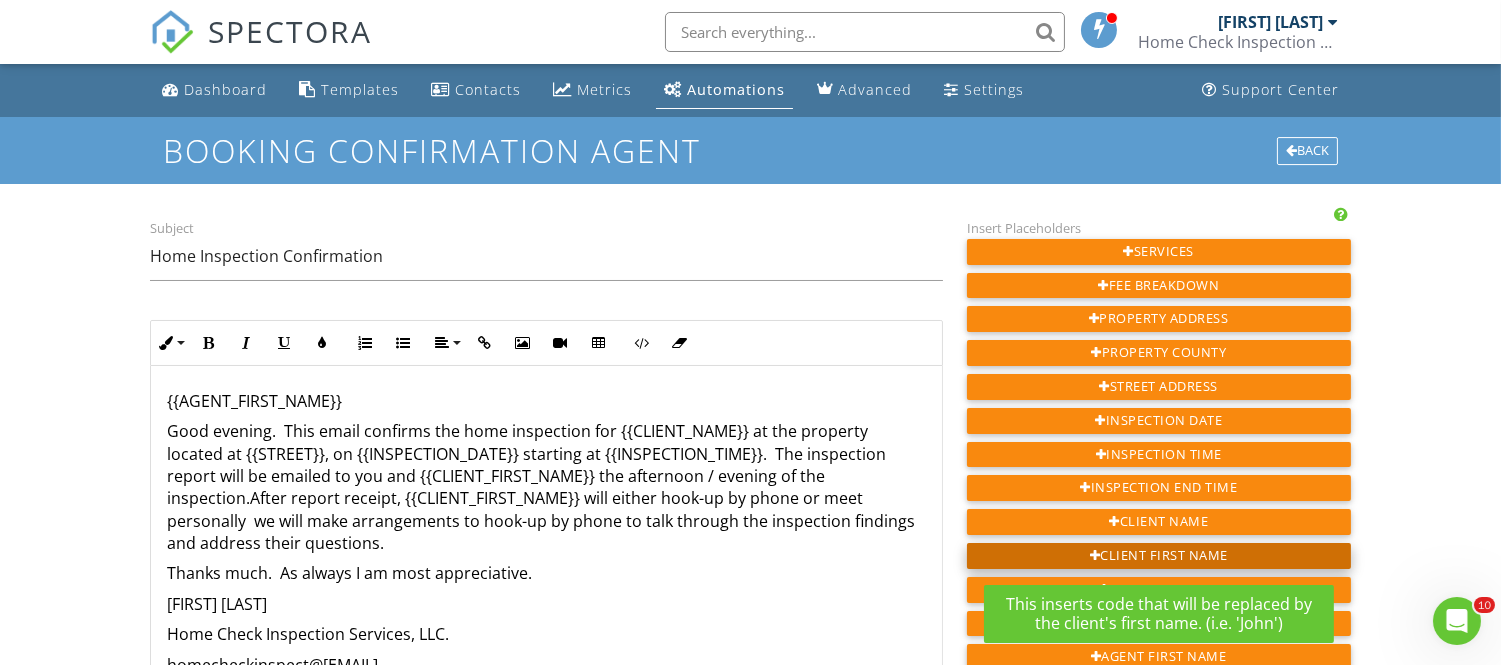 click on "Client First Name" at bounding box center [1159, 252] 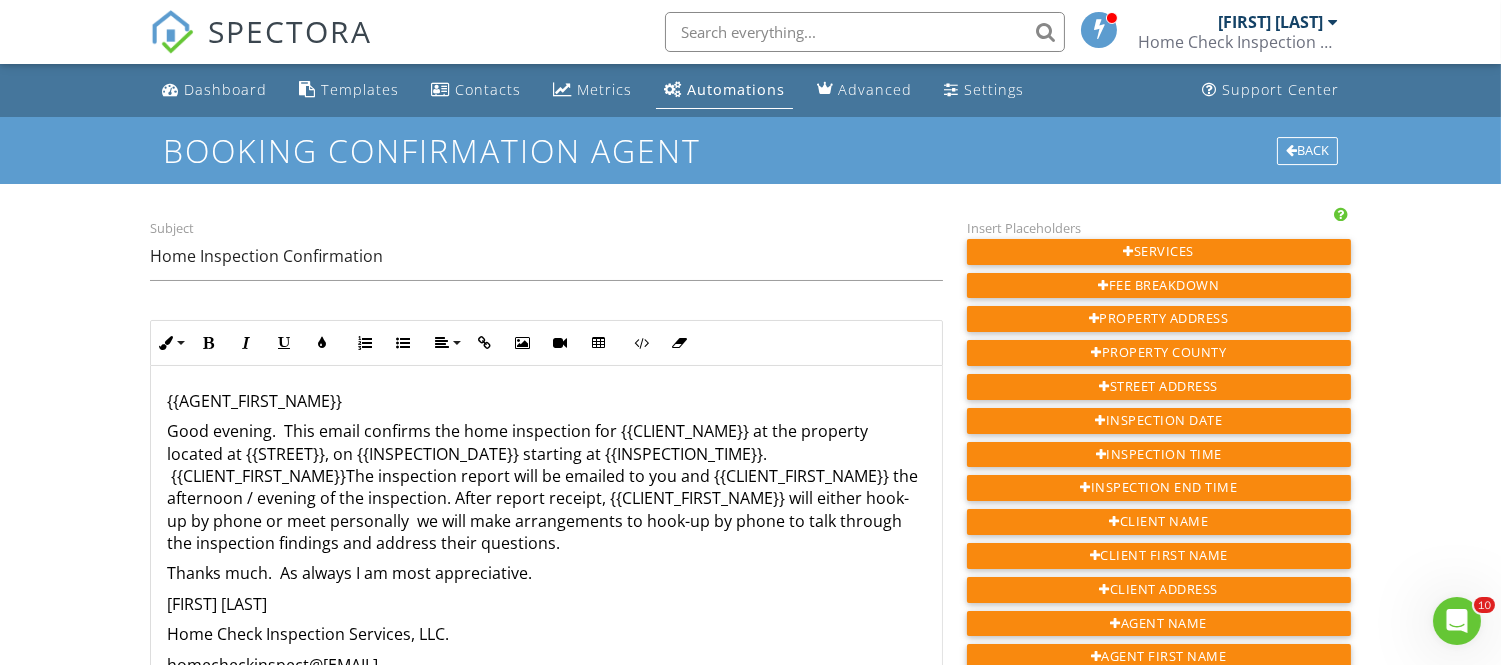 click on "{{AGENT_FIRST_NAME}}, Good evening.  This email confirms the home inspection for {{CLIENT_NAME}} at the property located at {{STREET}}, on {{INSPECTION_DATE}} starting at {{INSPECTION_TIME}}.  {{CLIENT_FIRST_NAME}}The inspection report will be emailed to you and {{CLIENT_FIRST_NAME}} the afternoon / evening of the inspection. After report receipt, {{CLIENT_FIRST_NAME}} will either hook-up by phone or meet personally  we will make arrangements to hook-up by phone to talk through the inspection findings and address their questions.   Thanks much.  As always I am most appreciative.  Michael Ray Home Check Inspection Services, LLC. homecheckinspect@comcast.net  homecheckinspect.net 423.791.1264" at bounding box center [546, 670] 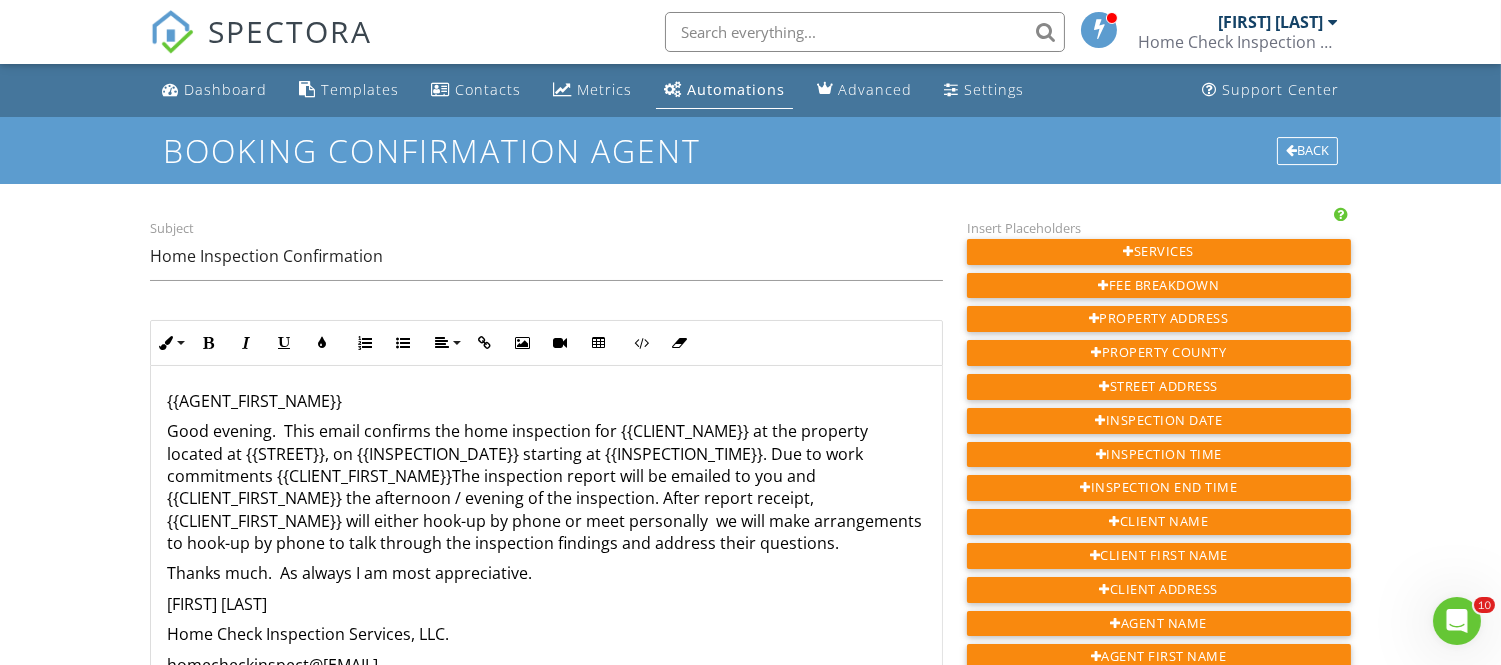 click on "Good evening.  This email confirms the home inspection for {{CLIENT_NAME}} at the property located at {{STREET}}, on {{INSPECTION_DATE}} starting at {{INSPECTION_TIME}}. Due to work commitments {{CLIENT_FIRST_NAME}}The inspection report will be emailed to you and {{CLIENT_FIRST_NAME}} the afternoon / evening of the inspection. After report receipt, {{CLIENT_FIRST_NAME}} will either hook-up by phone or meet personally  we will make arrangements to hook-up by phone to talk through the inspection findings and address their questions." at bounding box center [546, 487] 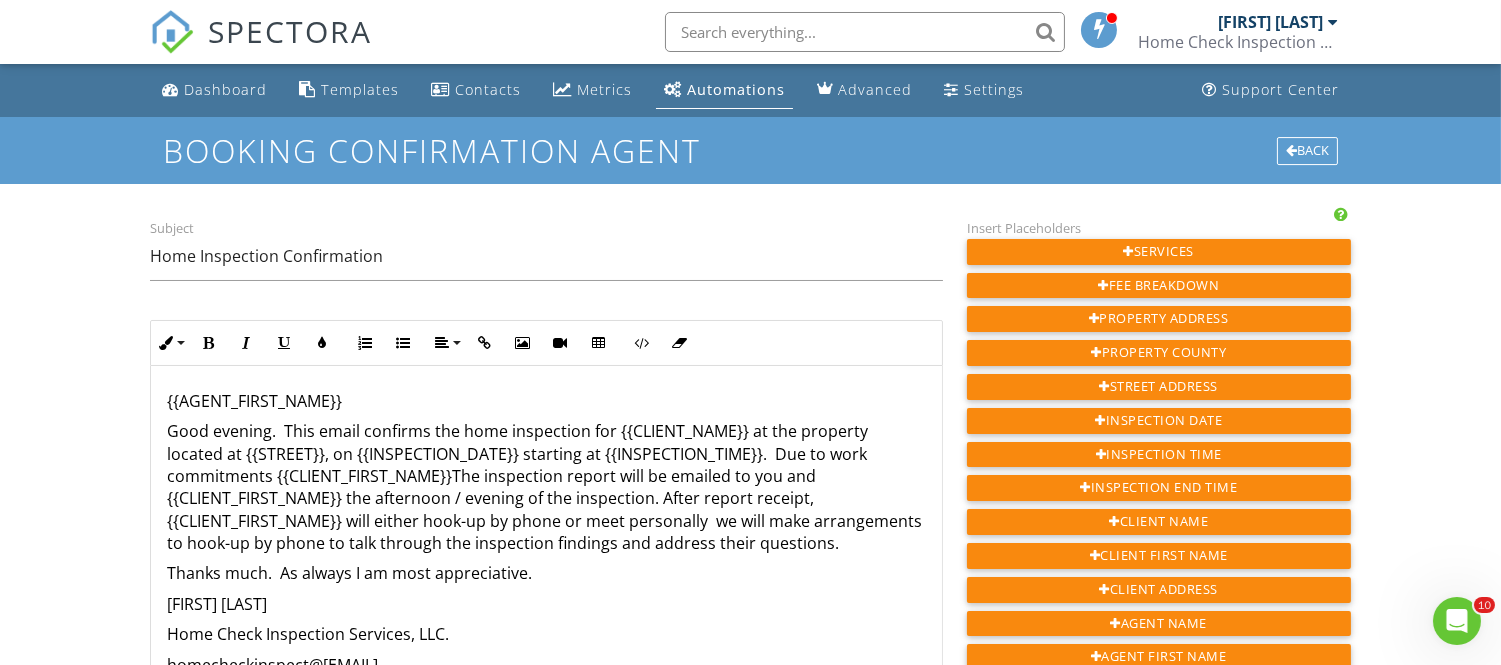 click on "Good evening.  This email confirms the home inspection for {{CLIENT_NAME}} at the property located at {{STREET}}, on {{INSPECTION_DATE}} starting at {{INSPECTION_TIME}}.  Due to work commitments {{CLIENT_FIRST_NAME}}The inspection report will be emailed to you and {{CLIENT_FIRST_NAME}} the afternoon / evening of the inspection. After report receipt, {{CLIENT_FIRST_NAME}} will either hook-up by phone or meet personally  we will make arrangements to hook-up by phone to talk through the inspection findings and address their questions." at bounding box center [546, 487] 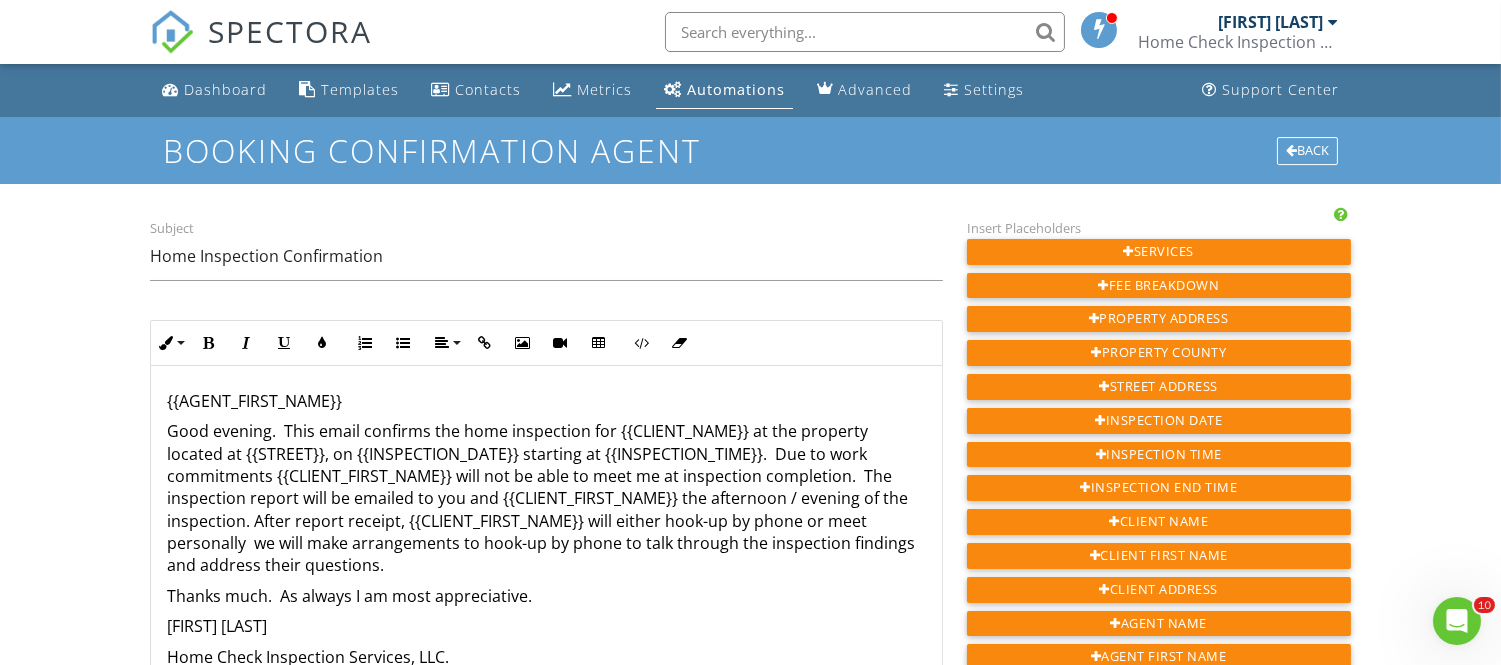 click on "Good evening.  This email confirms the home inspection for {{CLIENT_NAME}} at the property located at {{STREET}}, on {{INSPECTION_DATE}} starting at {{INSPECTION_TIME}}.  Due to work commitments {{CLIENT_FIRST_NAME}} will not be able to meet me at inspection completion.  The inspection report will be emailed to you and {{CLIENT_FIRST_NAME}} the afternoon / evening of the inspection. After report receipt, {{CLIENT_FIRST_NAME}} will either hook-up by phone or meet personally  we will make arrangements to hook-up by phone to talk through the inspection findings and address their questions." at bounding box center [546, 498] 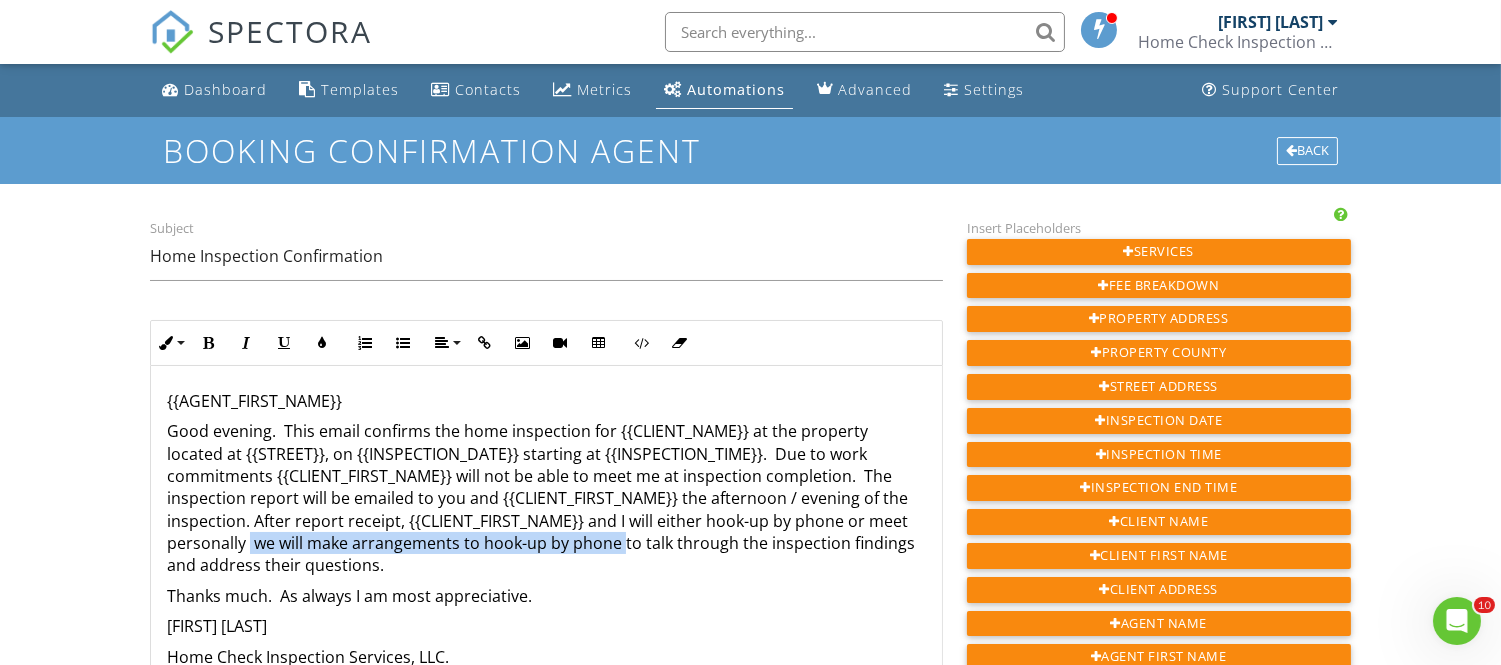 drag, startPoint x: 250, startPoint y: 542, endPoint x: 621, endPoint y: 542, distance: 371 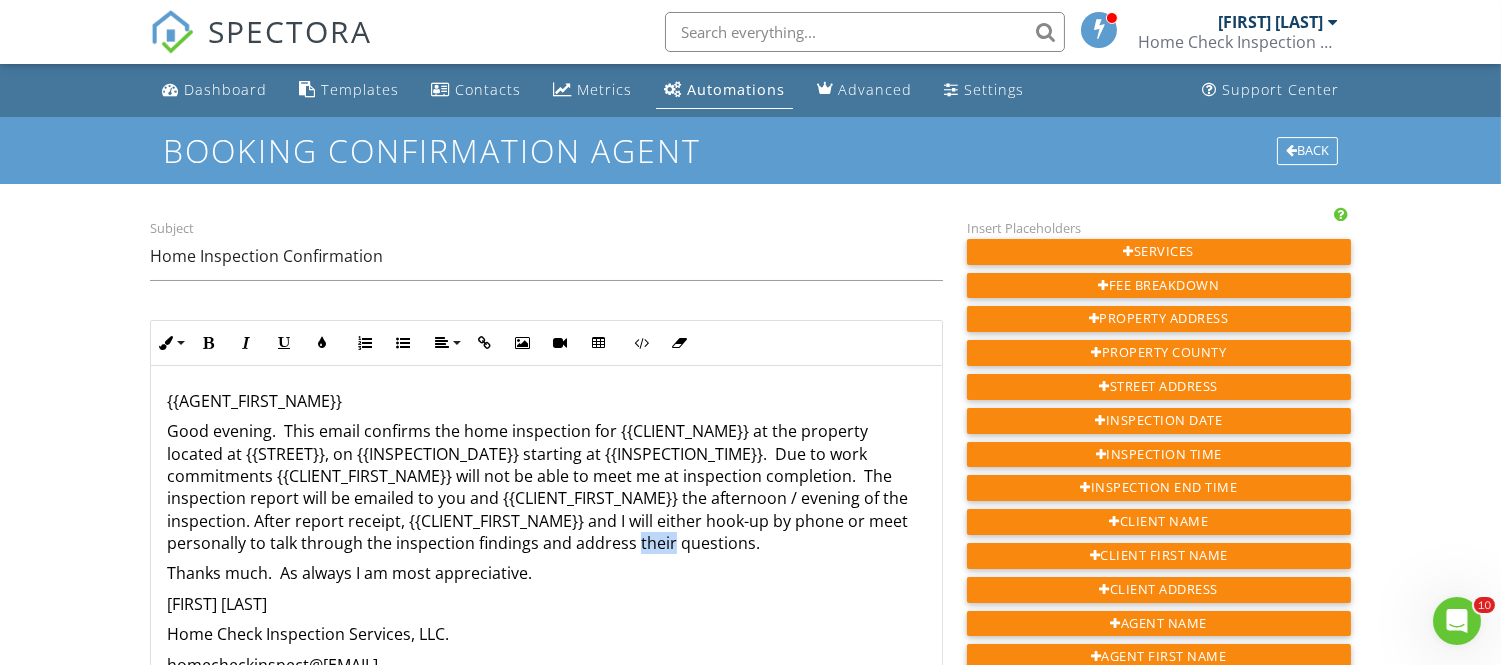 drag, startPoint x: 635, startPoint y: 547, endPoint x: 668, endPoint y: 547, distance: 33 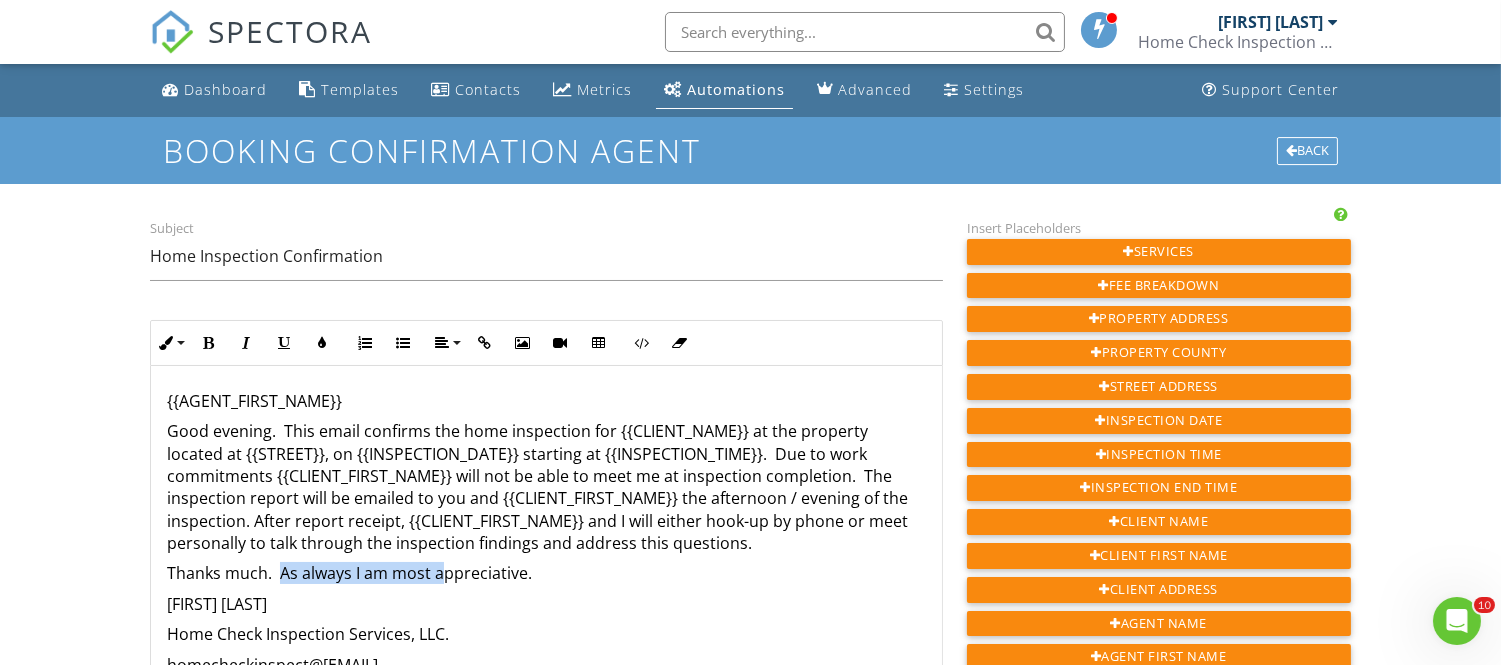 drag, startPoint x: 280, startPoint y: 572, endPoint x: 443, endPoint y: 575, distance: 163.0276 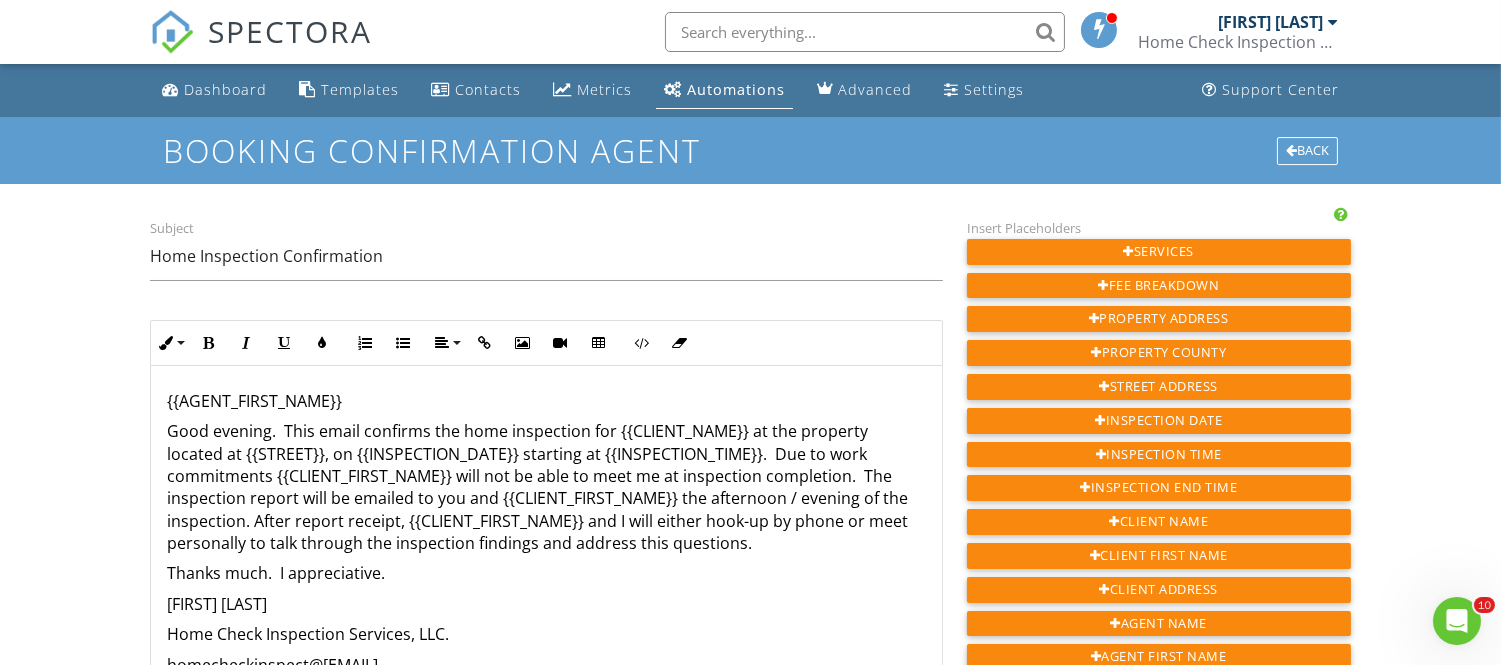 click on "Thanks much.  I appreciative." at bounding box center [546, 573] 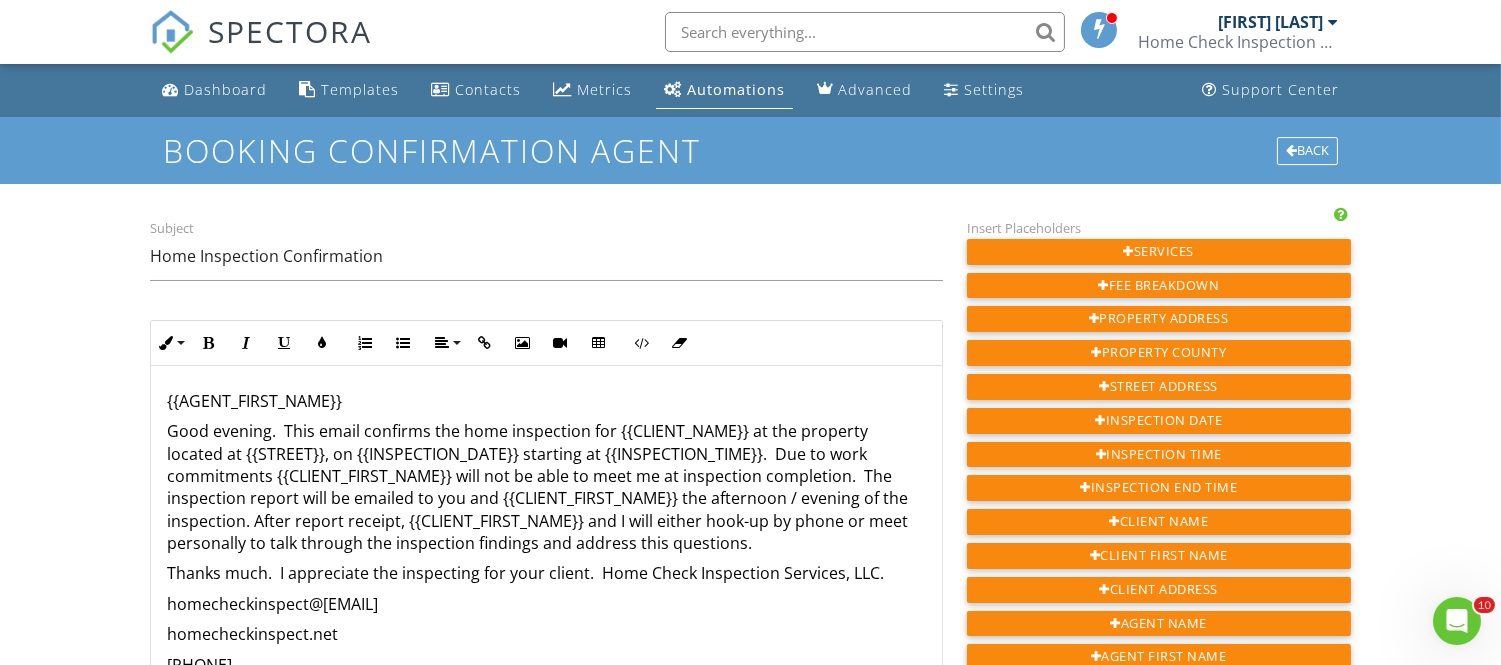 click on "Thanks much.  I appreciate the inspecting for your client.  Home Check Inspection Services, LLC." at bounding box center [546, 573] 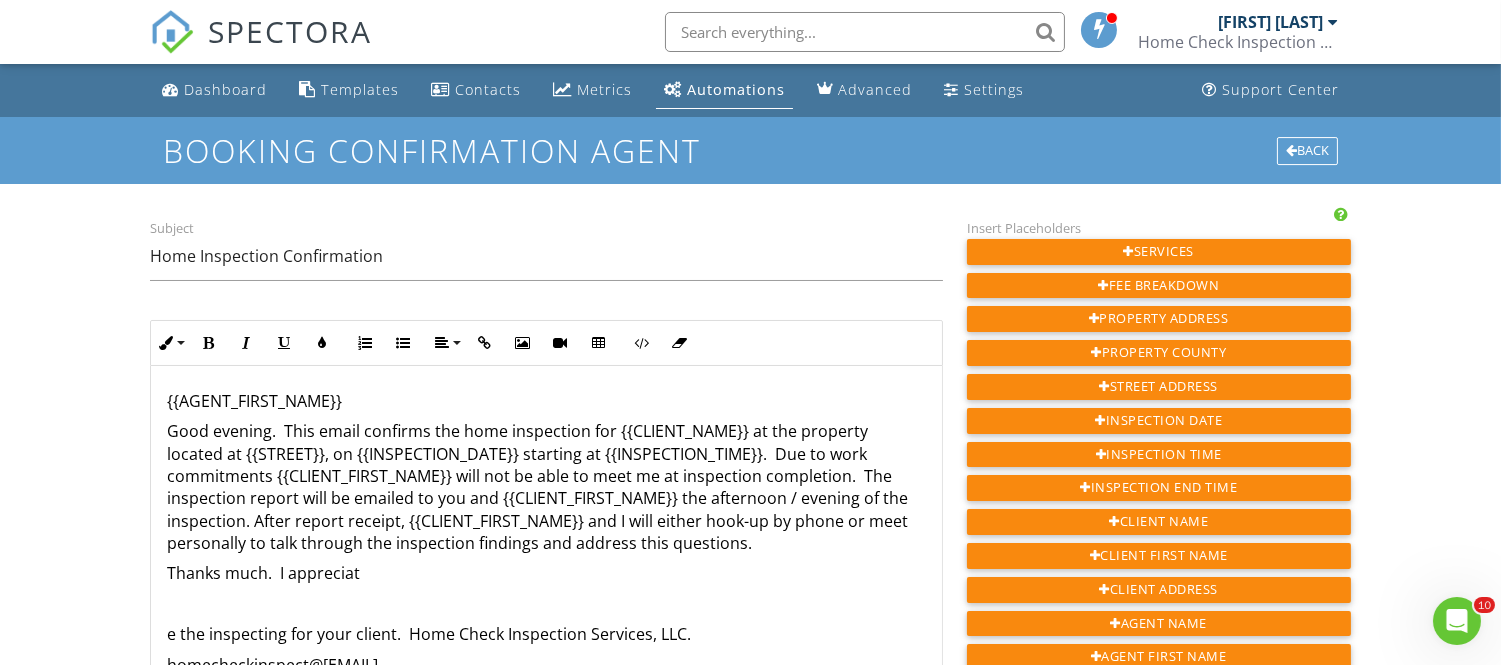 click on "Thanks much.  I appreciat" at bounding box center [546, 573] 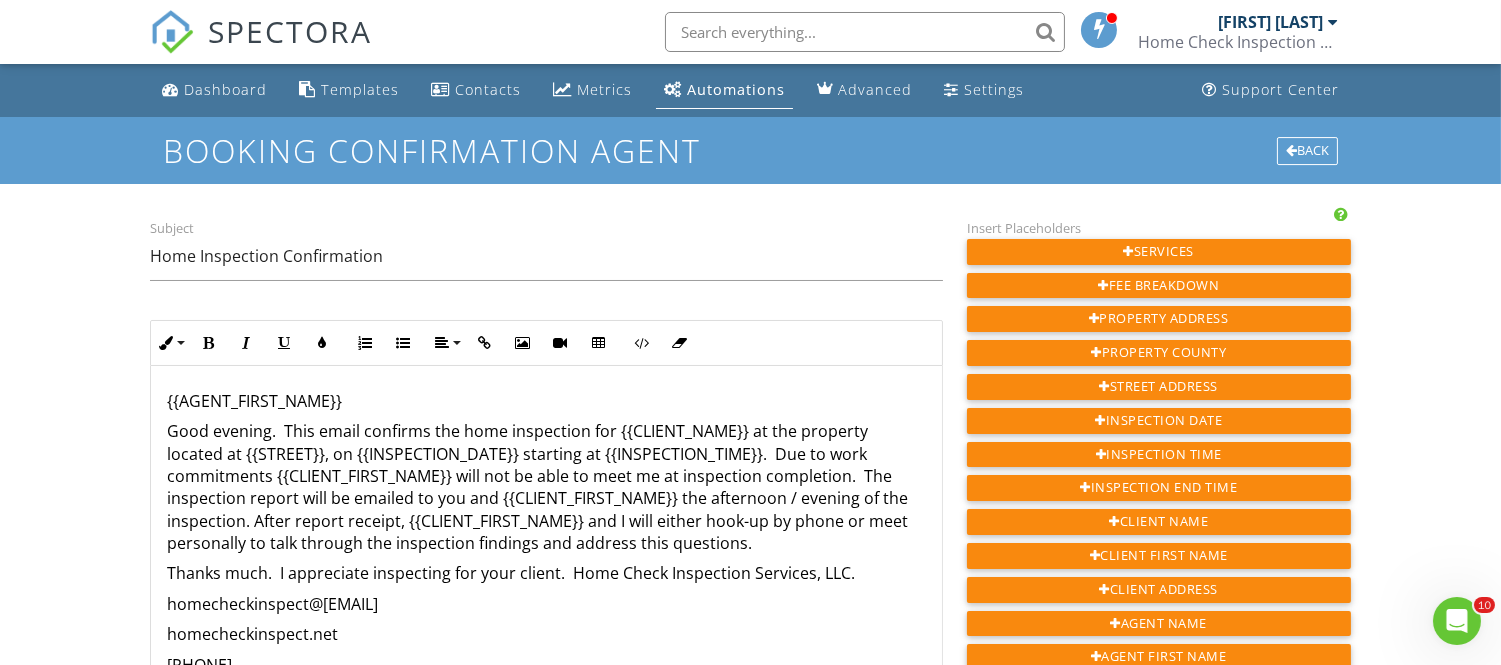 click on "Thanks much.  I appreciate inspecting for your client.  Home Check Inspection Services, LLC." at bounding box center (546, 573) 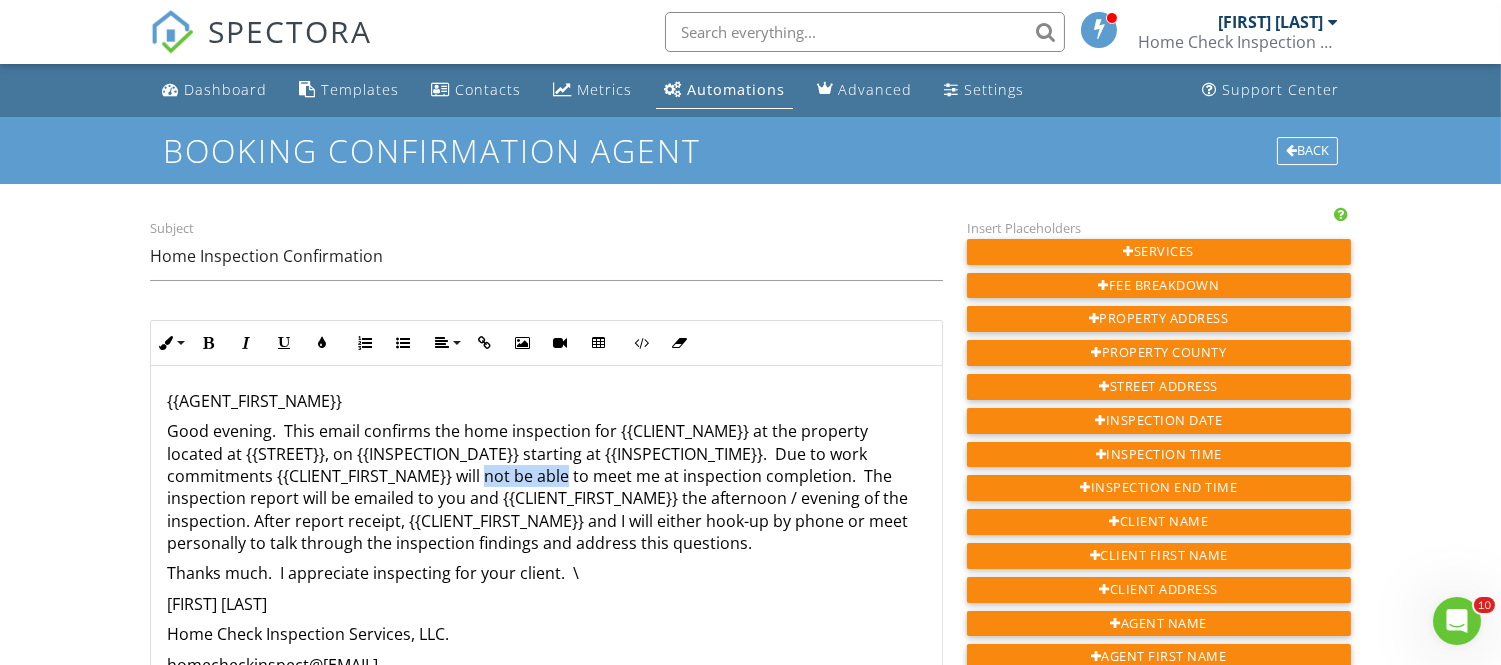 drag, startPoint x: 485, startPoint y: 475, endPoint x: 565, endPoint y: 471, distance: 80.09994 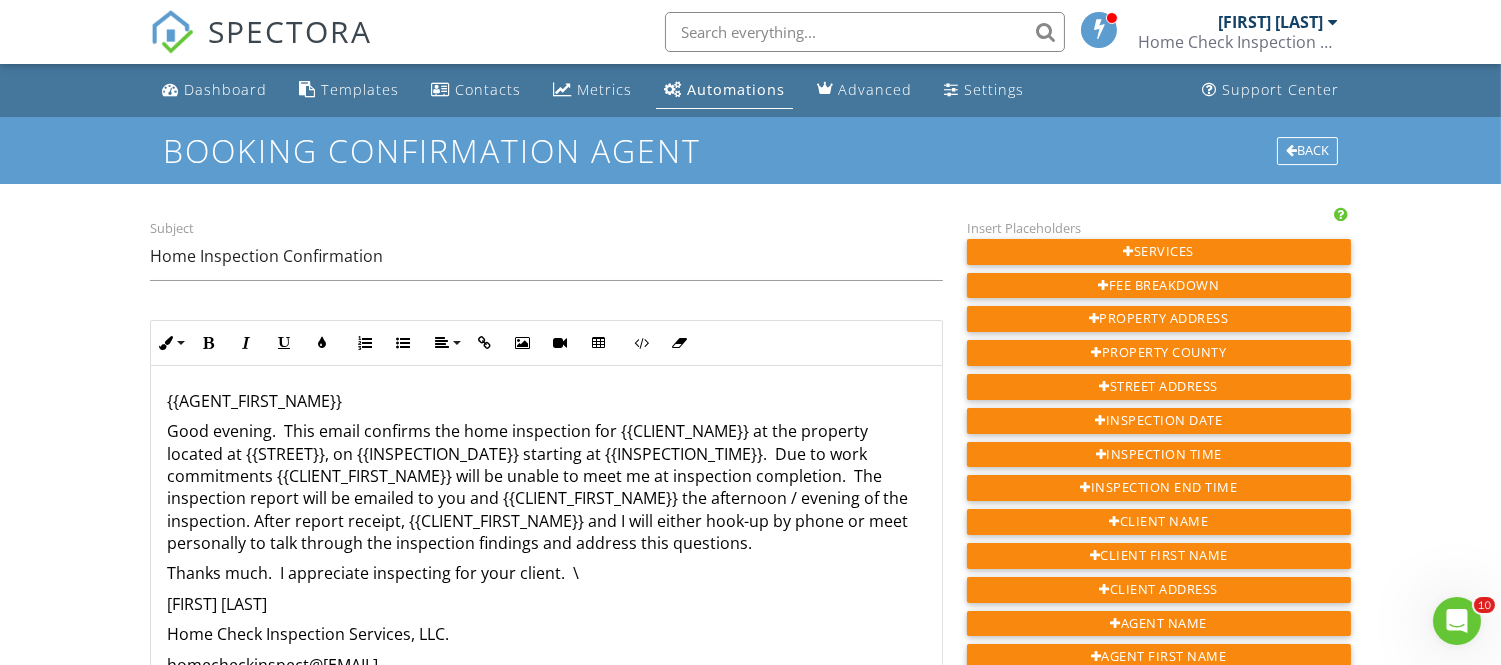 click on "Good evening.  This email confirms the home inspection for {{CLIENT_NAME}} at the property located at {{STREET}}, on {{INSPECTION_DATE}} starting at {{INSPECTION_TIME}}.  Due to work commitments {{CLIENT_FIRST_NAME}} will be unable to meet me at inspection completion.  The inspection report will be emailed to you and {{CLIENT_FIRST_NAME}} the afternoon / evening of the inspection. After report receipt, {{CLIENT_FIRST_NAME}} and I will either hook-up by phone or meet personally to talk through the inspection findings and address this questions." at bounding box center [546, 487] 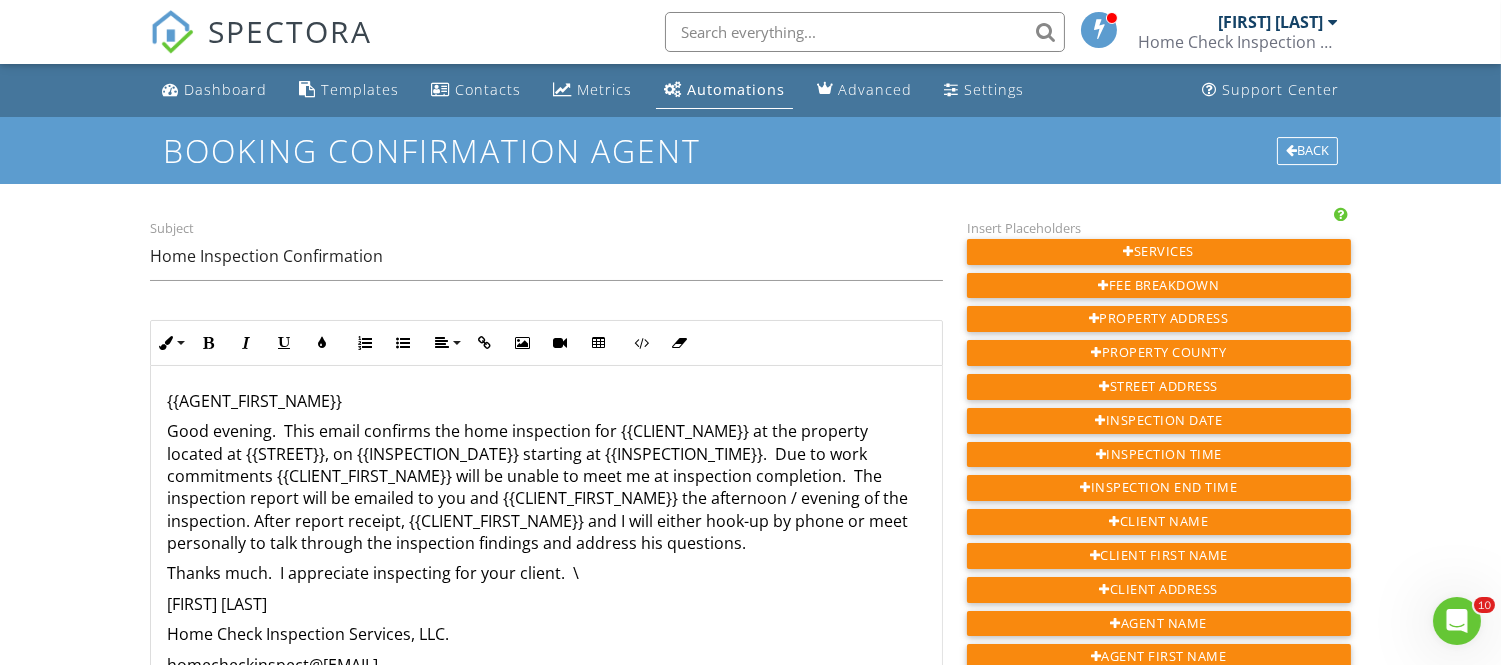 click on "Thanks much.  I appreciate inspecting for your client.  \" at bounding box center (546, 573) 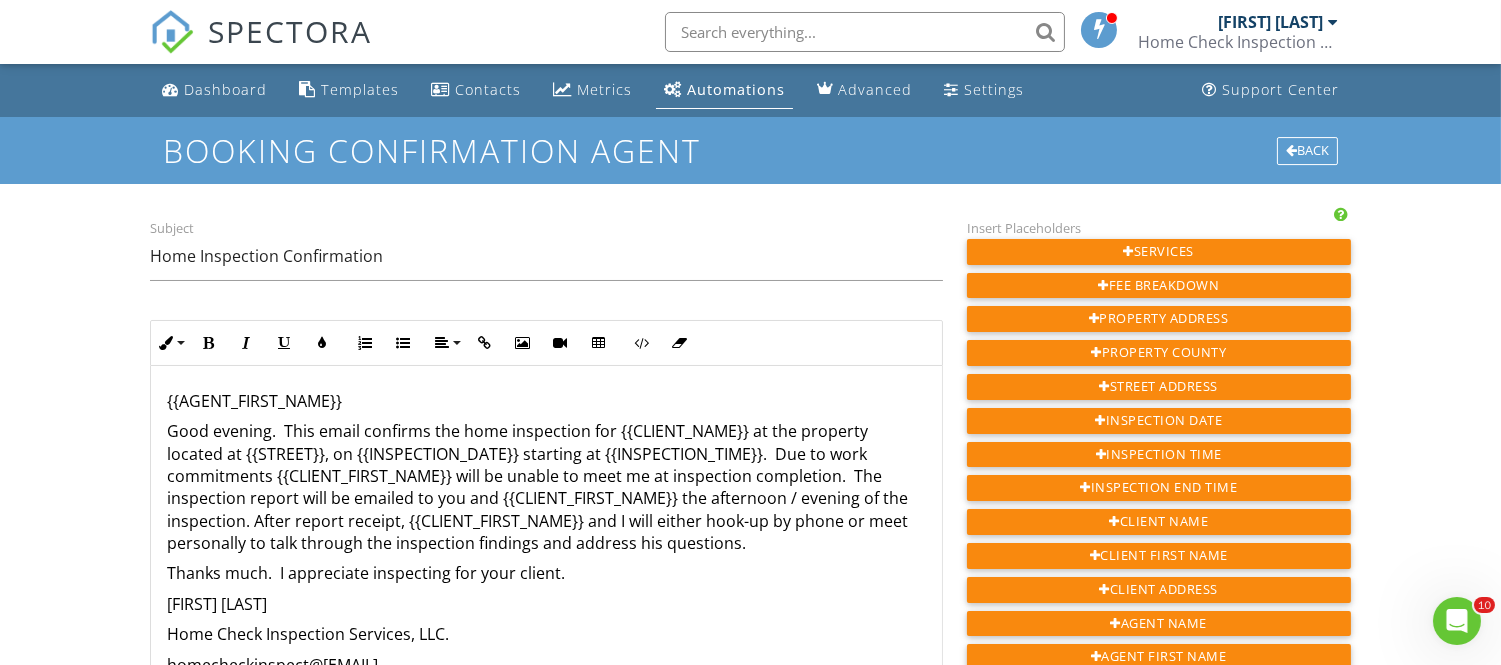 click on "Thanks much.  I appreciate inspecting for your client." at bounding box center [546, 573] 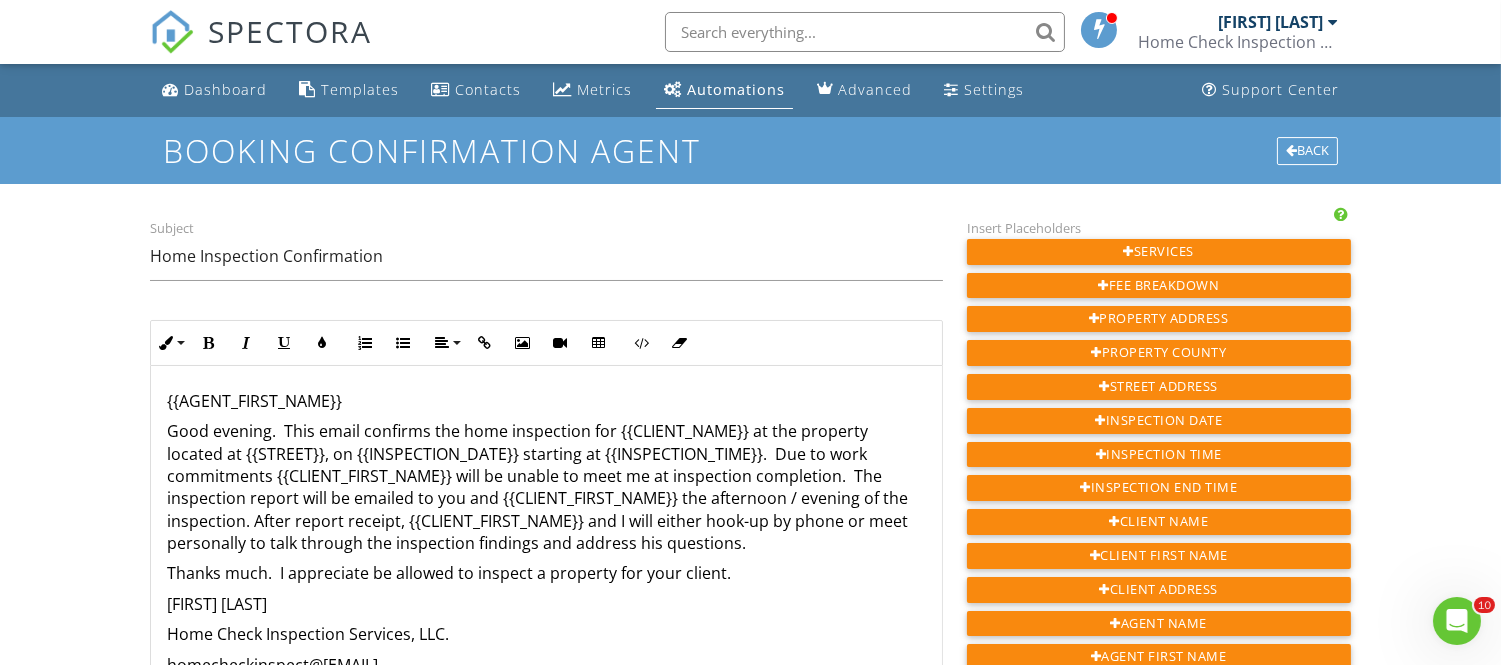 click on "Thanks much.  I appreciate be allowed to inspect a property for your client." at bounding box center [546, 573] 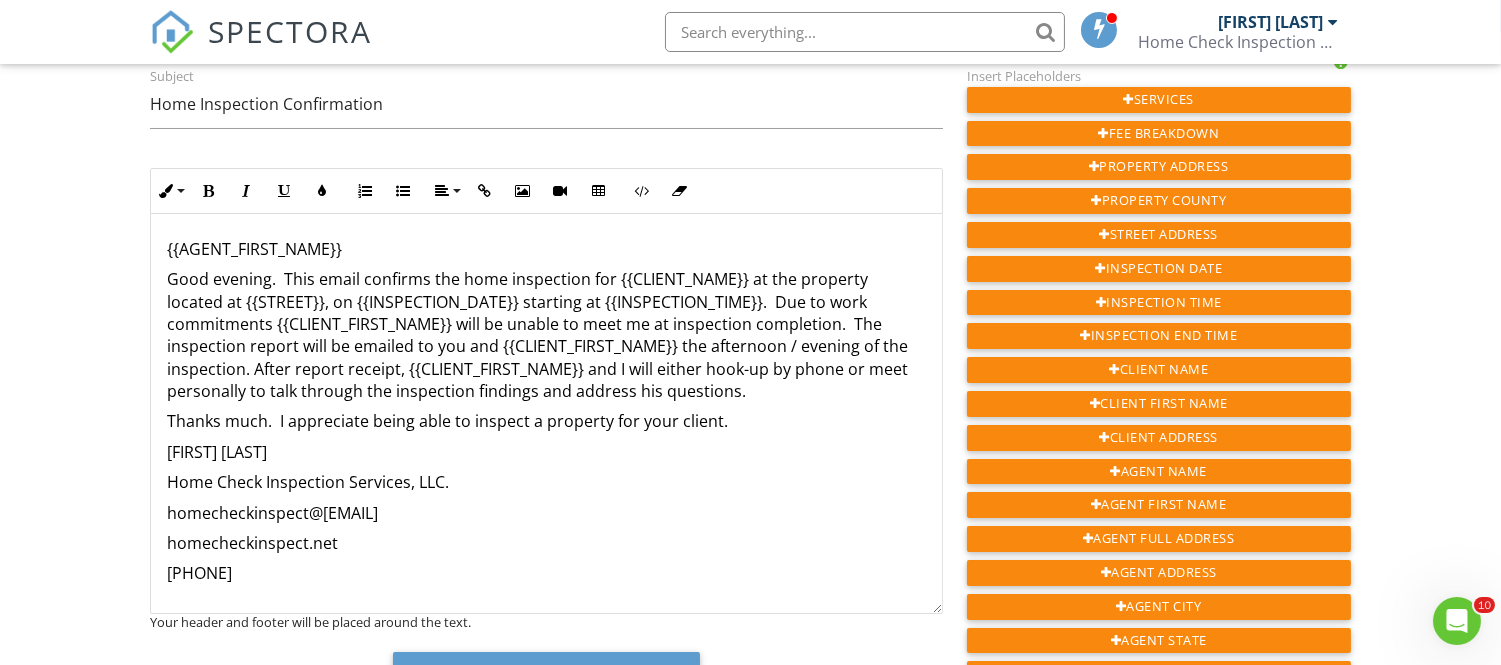 scroll, scrollTop: 155, scrollLeft: 0, axis: vertical 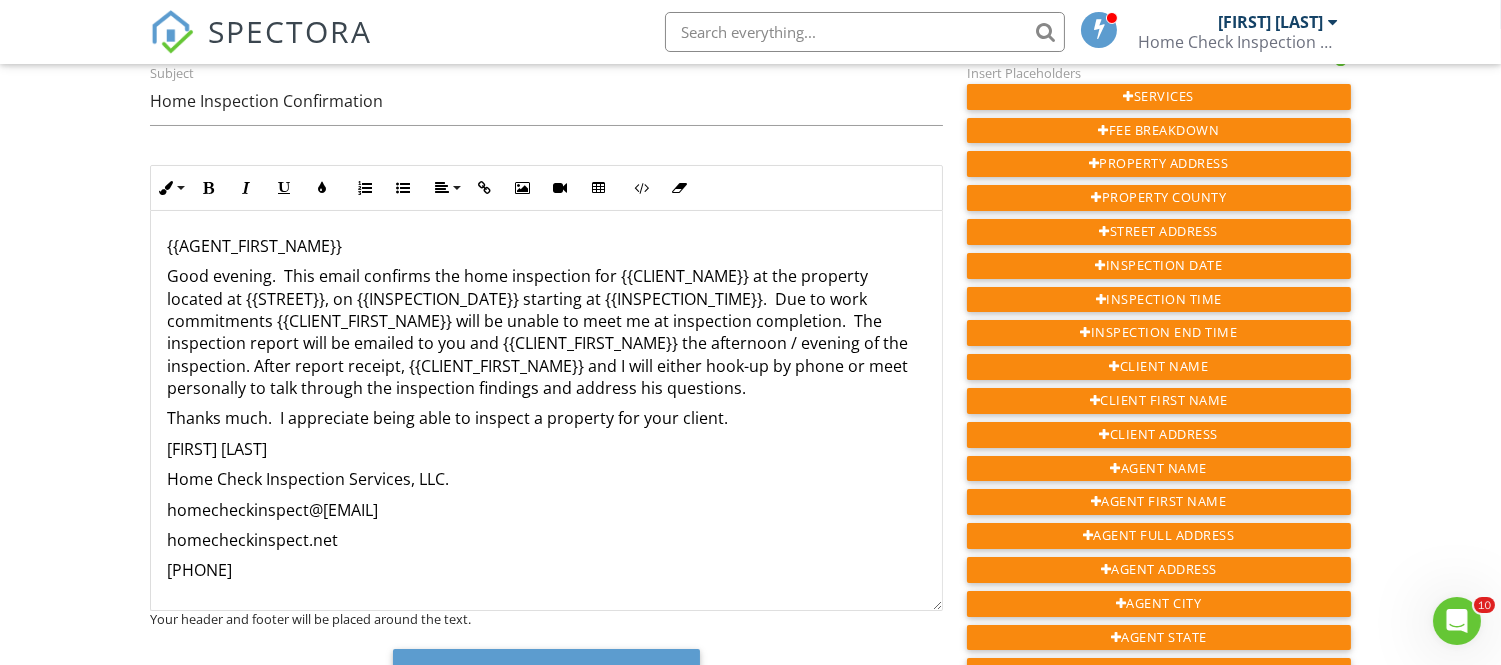 click on "Thanks much.  I appreciate being able to inspect a property for your client." at bounding box center (546, 418) 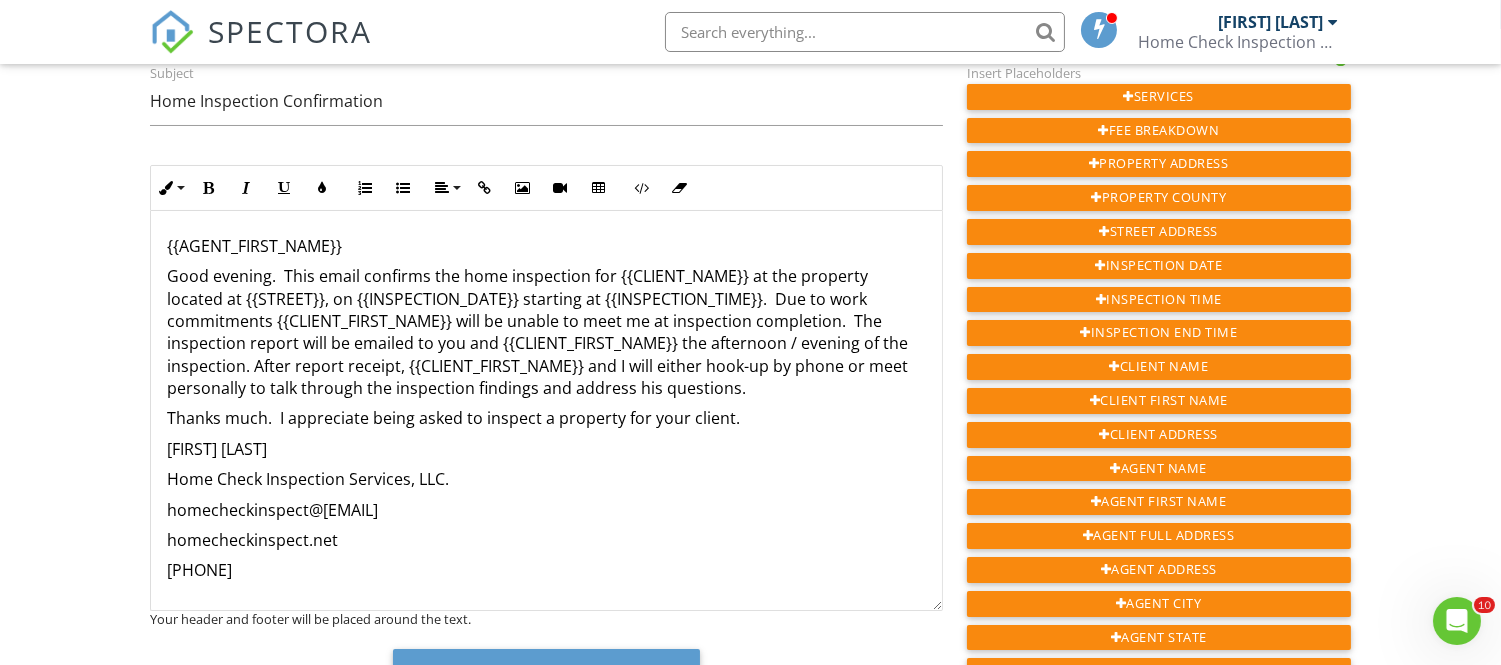 click on "Thanks much.  I appreciate being asked to inspect a property for your client." at bounding box center (546, 418) 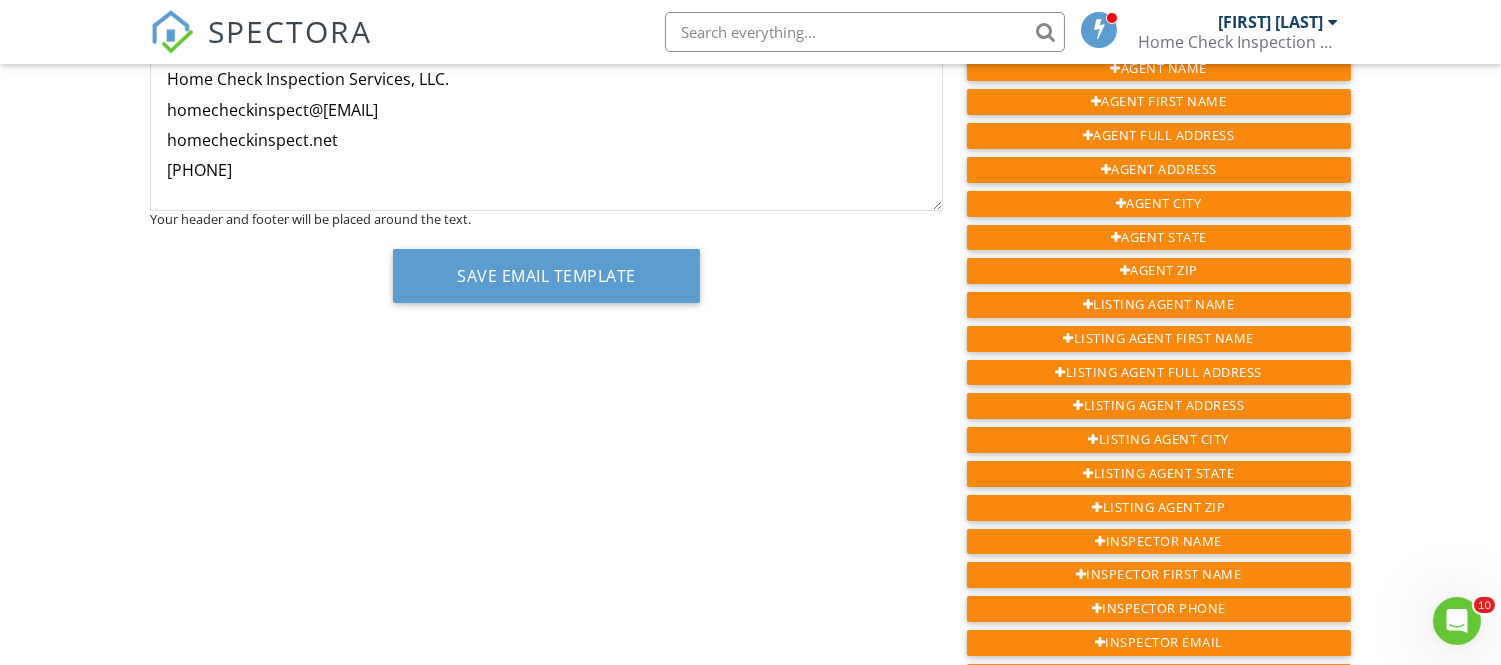 scroll, scrollTop: 567, scrollLeft: 0, axis: vertical 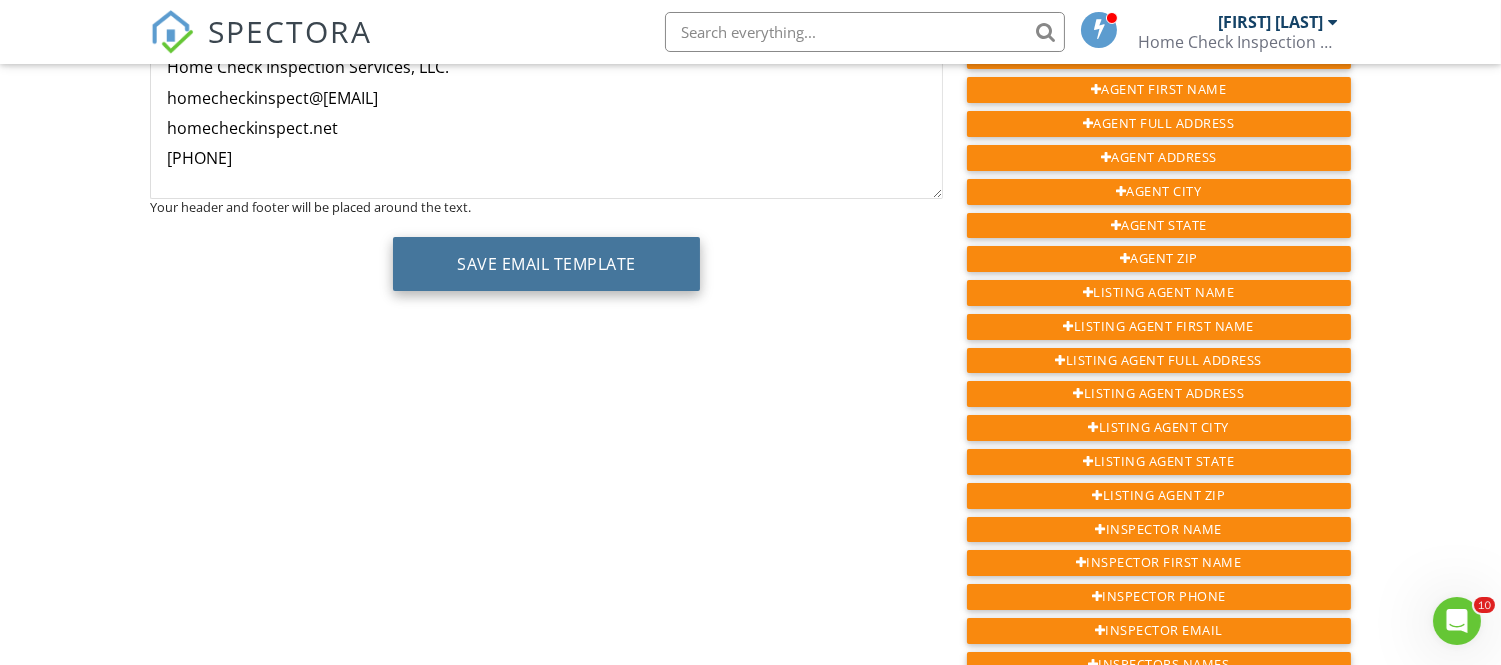 click on "Save Email Template" at bounding box center (546, 264) 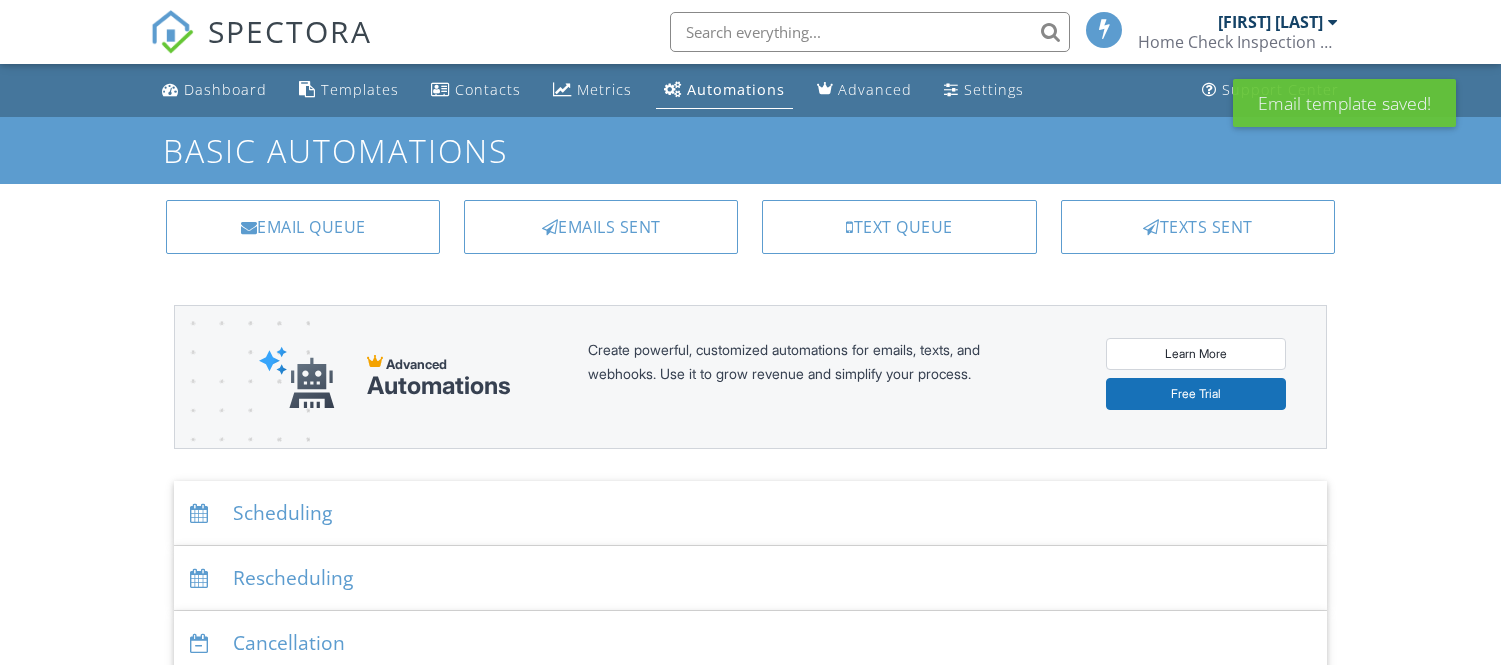 scroll, scrollTop: 0, scrollLeft: 0, axis: both 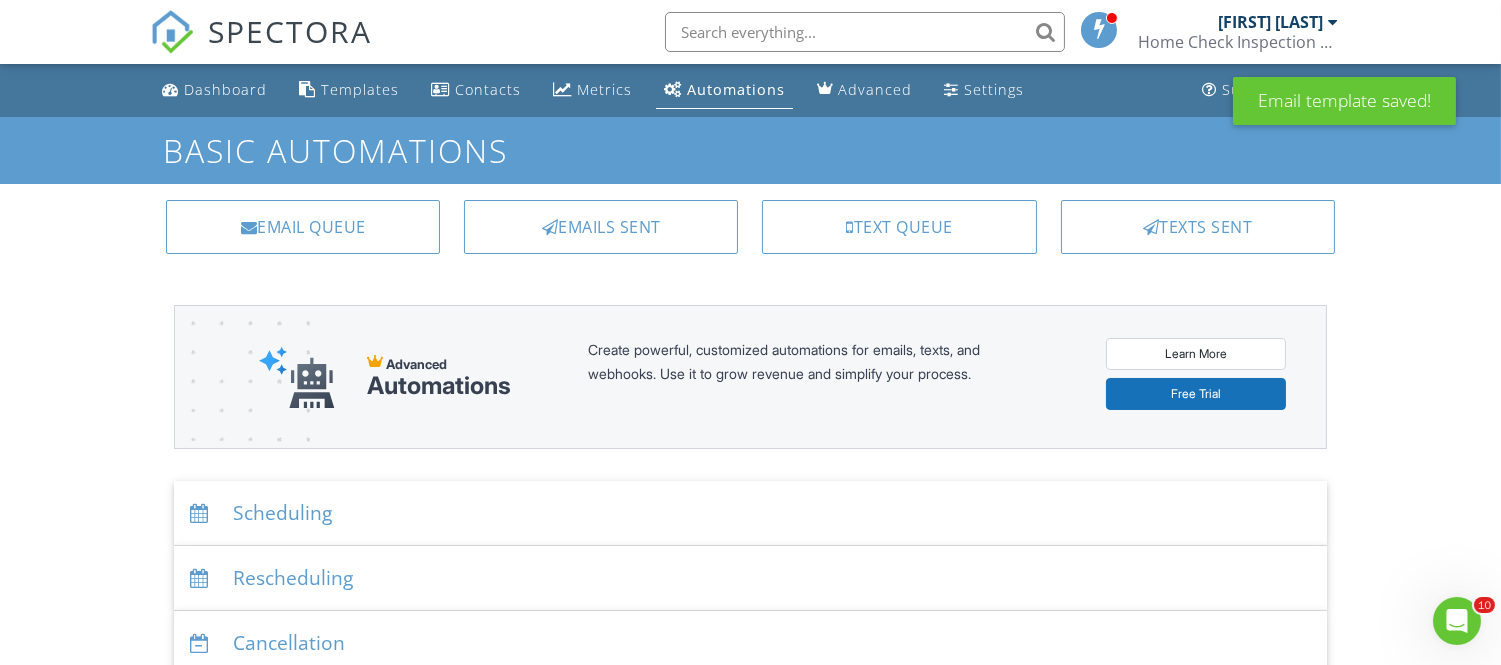 click on "Scheduling" at bounding box center [750, 513] 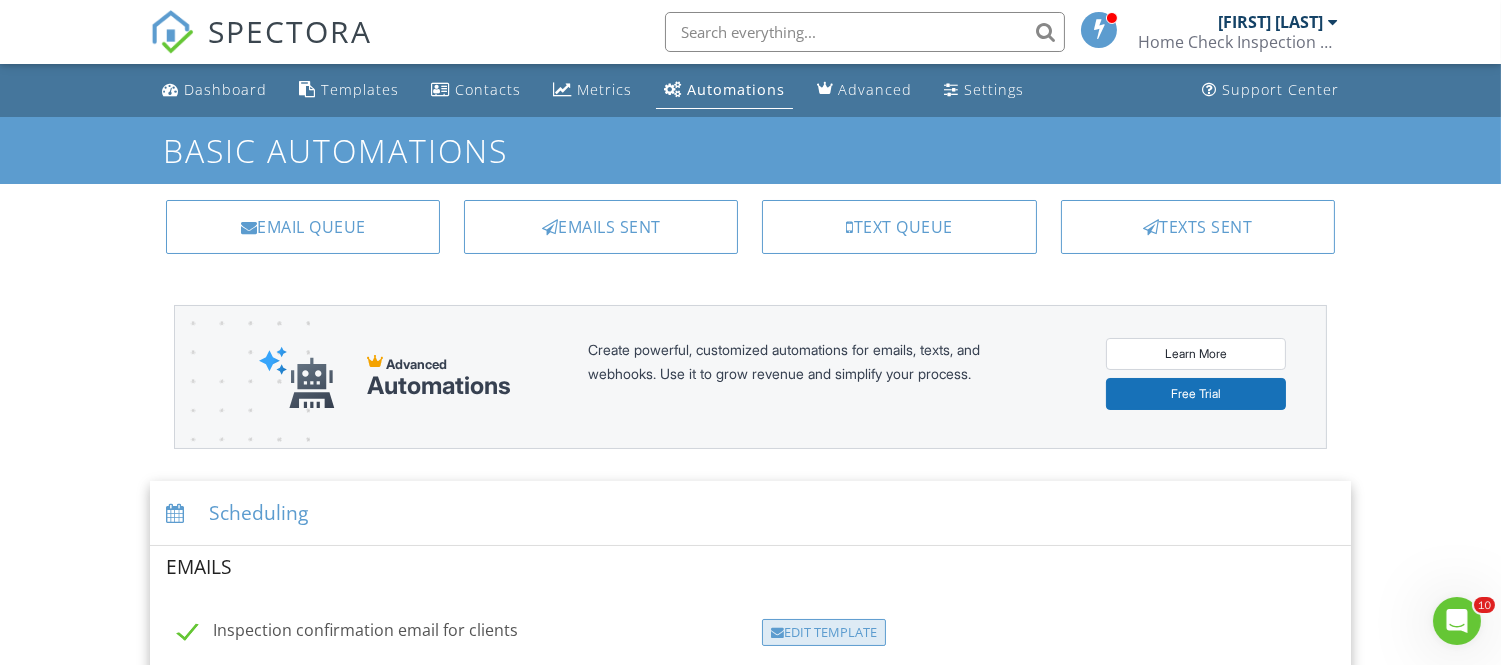click on "Edit Template" at bounding box center (824, 633) 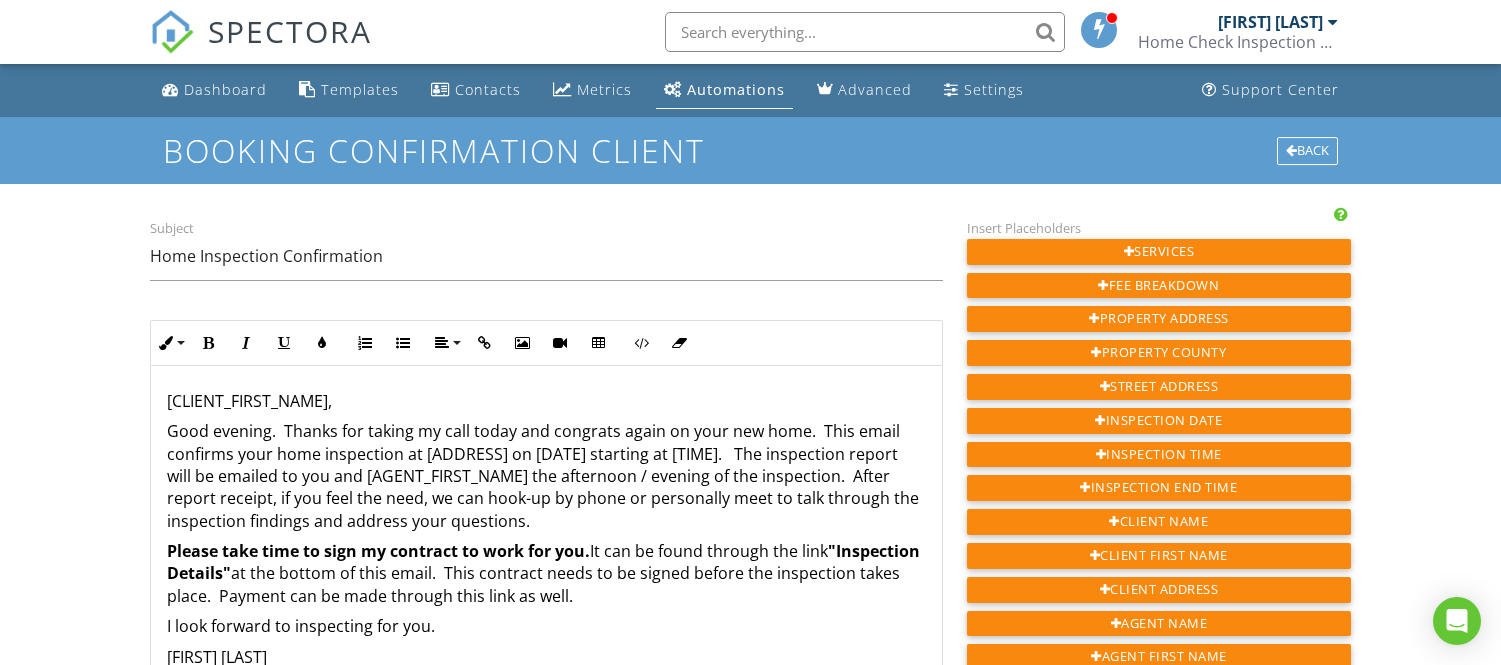scroll, scrollTop: 0, scrollLeft: 0, axis: both 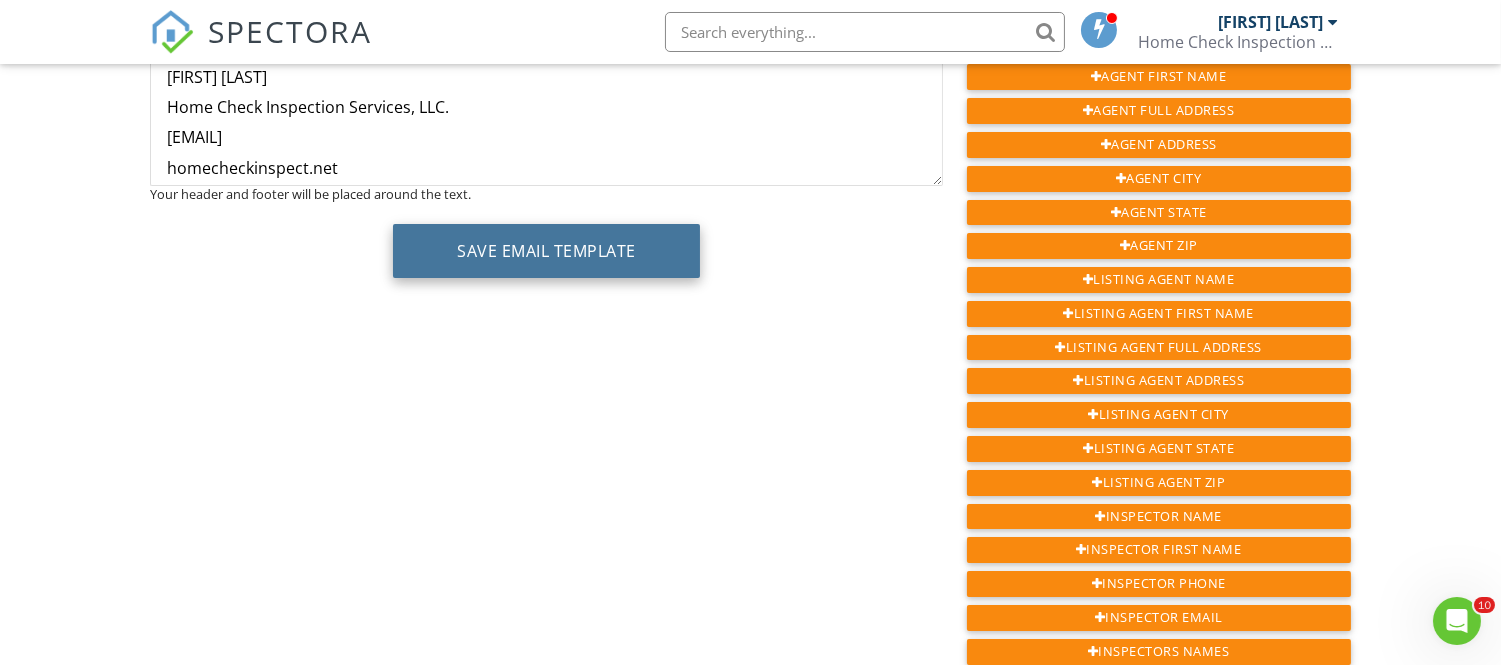 click on "Save Email Template" at bounding box center [546, 251] 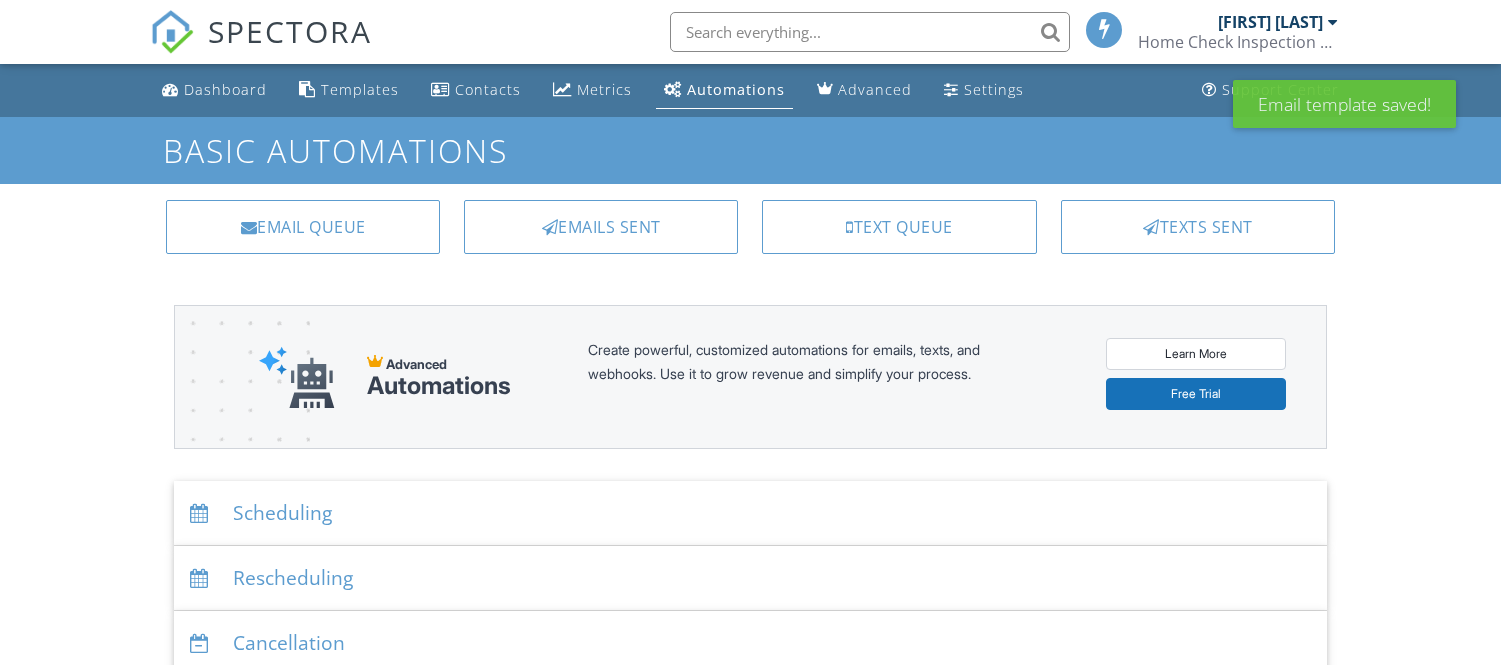 scroll, scrollTop: 0, scrollLeft: 0, axis: both 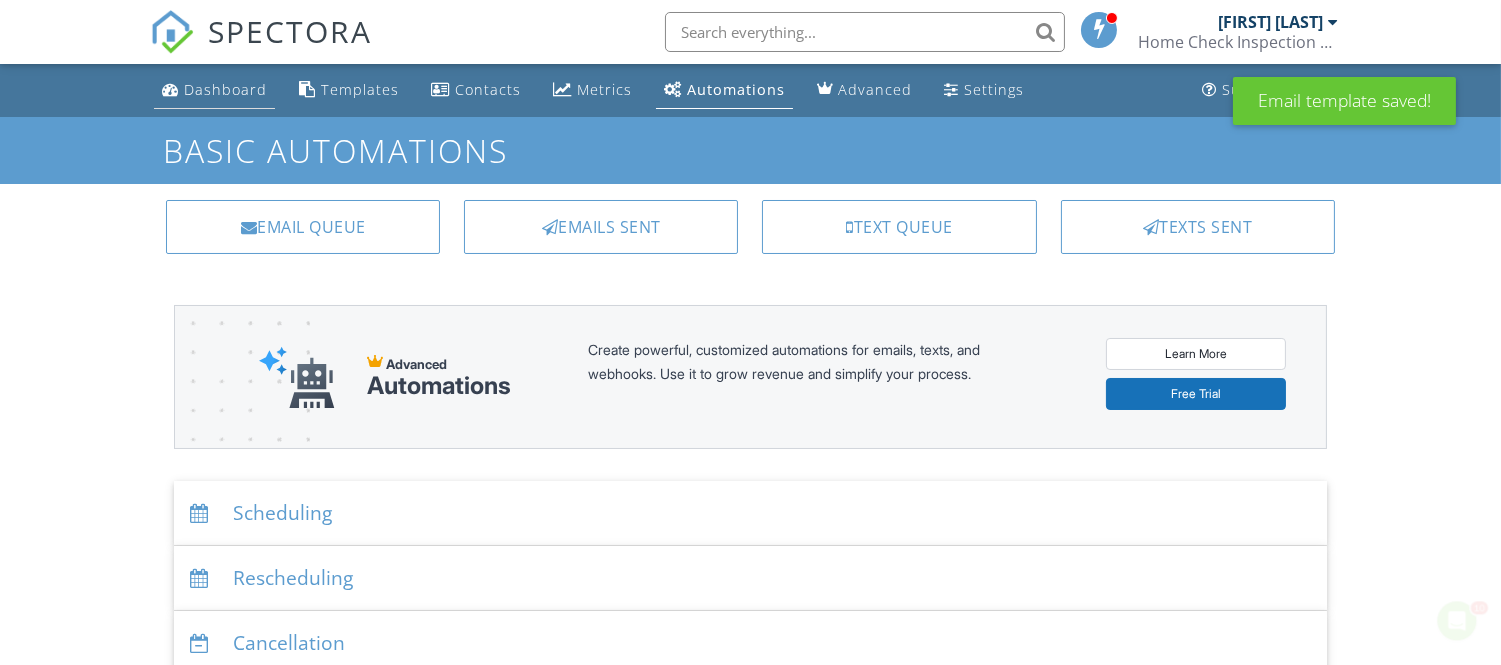 click on "Dashboard" at bounding box center (225, 89) 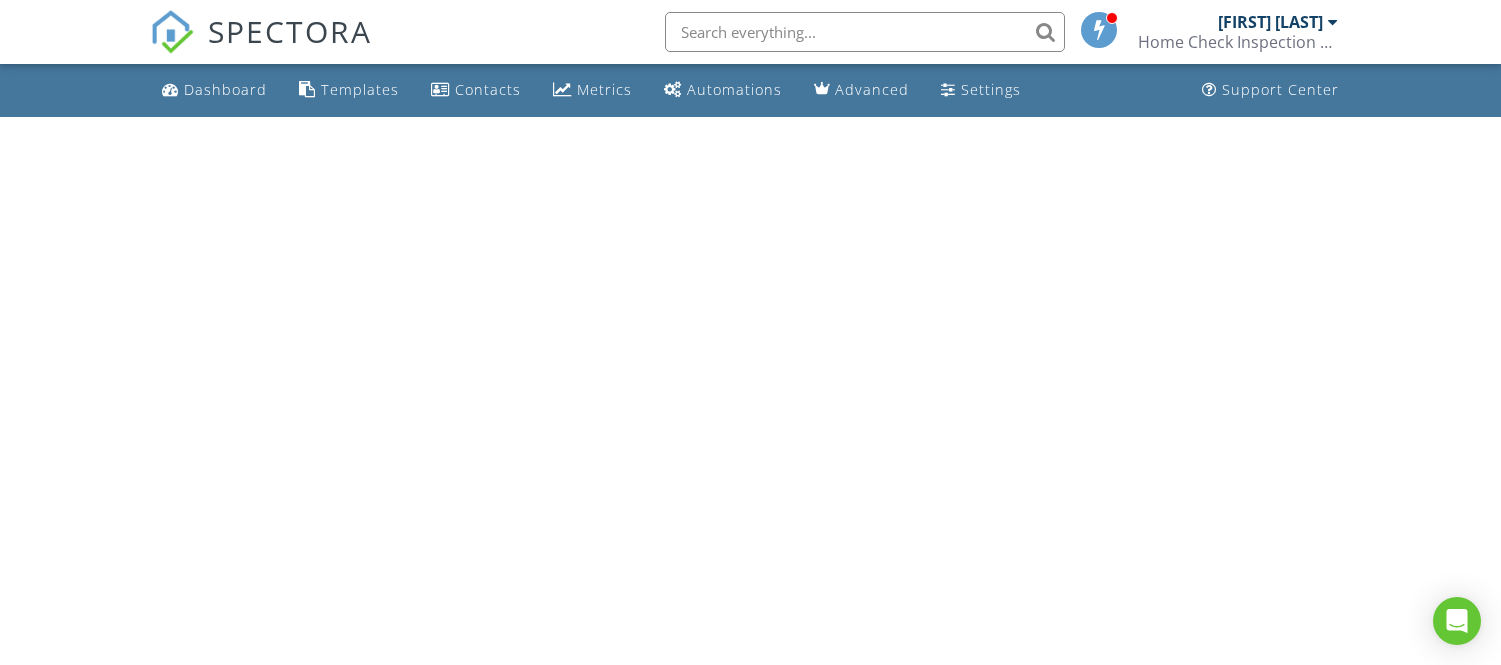 scroll, scrollTop: 0, scrollLeft: 0, axis: both 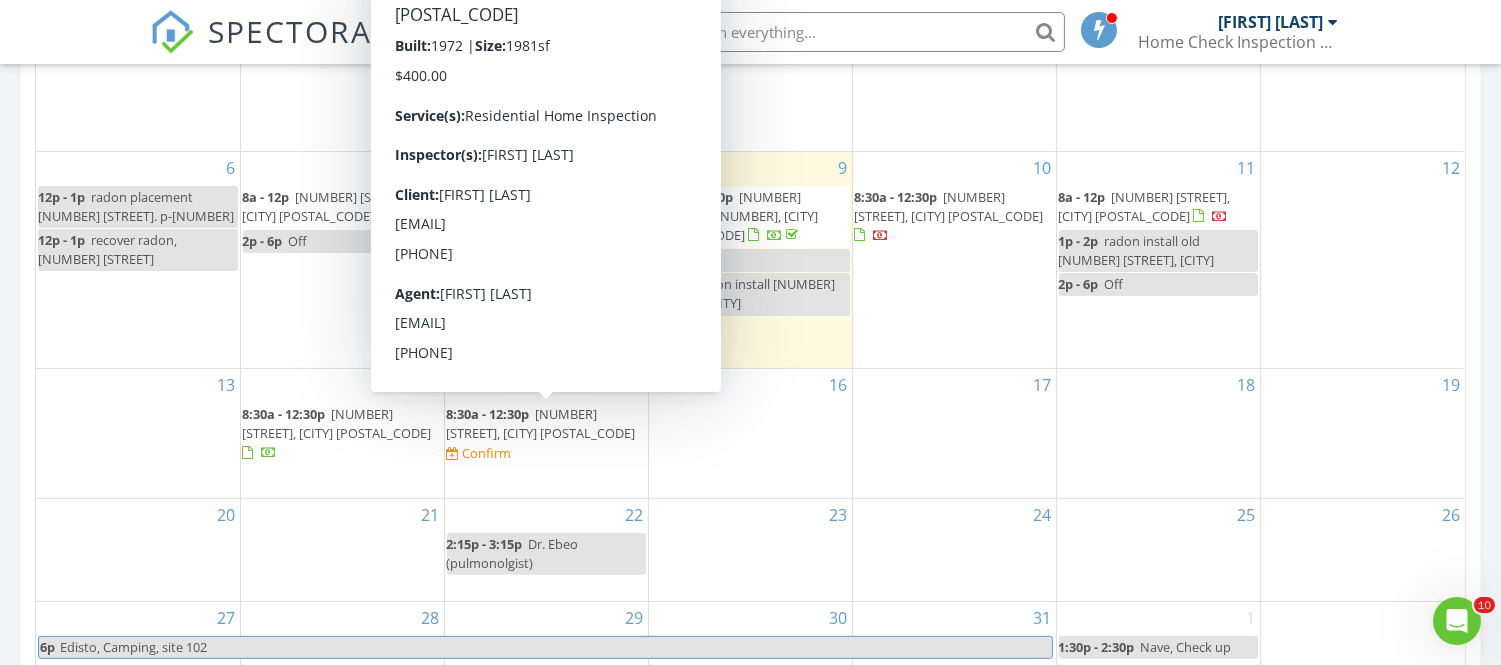 click on "[NUMBER] [STREET], [CITY] [POSTAL_CODE]" at bounding box center [541, 423] 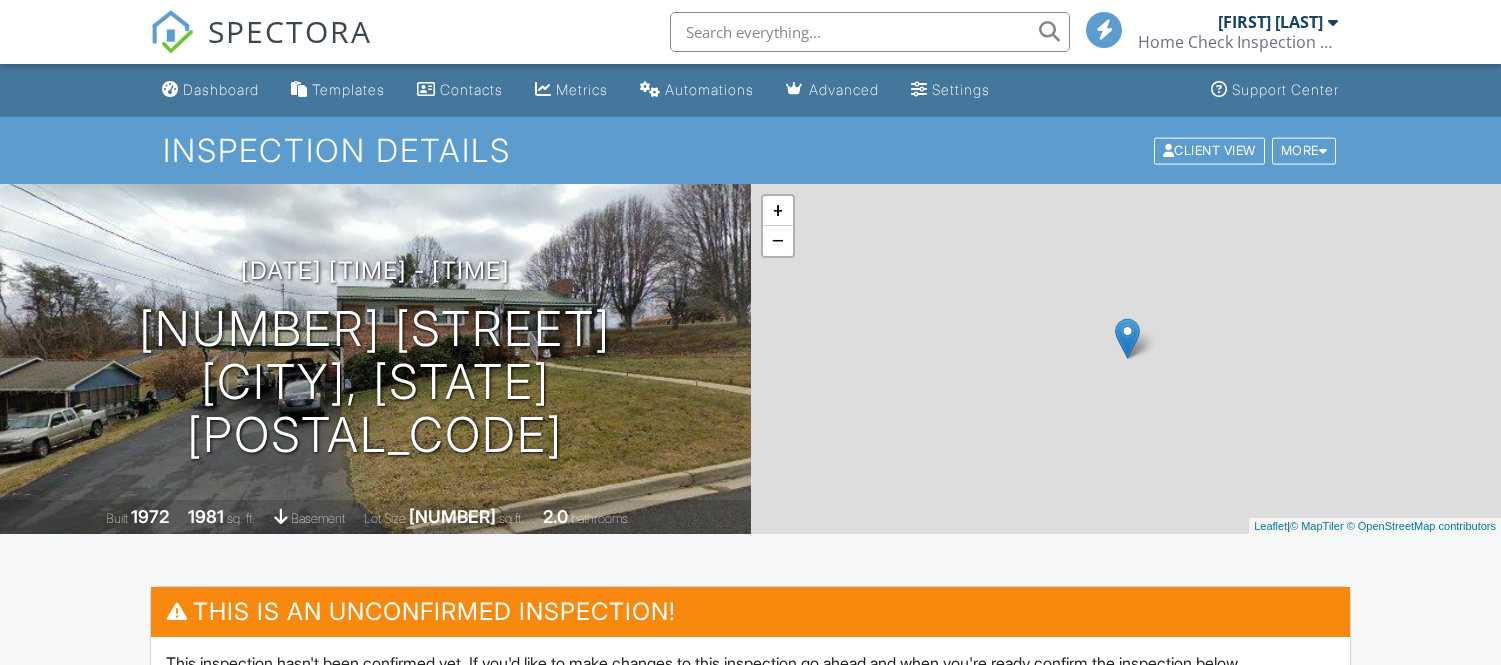 scroll, scrollTop: 0, scrollLeft: 0, axis: both 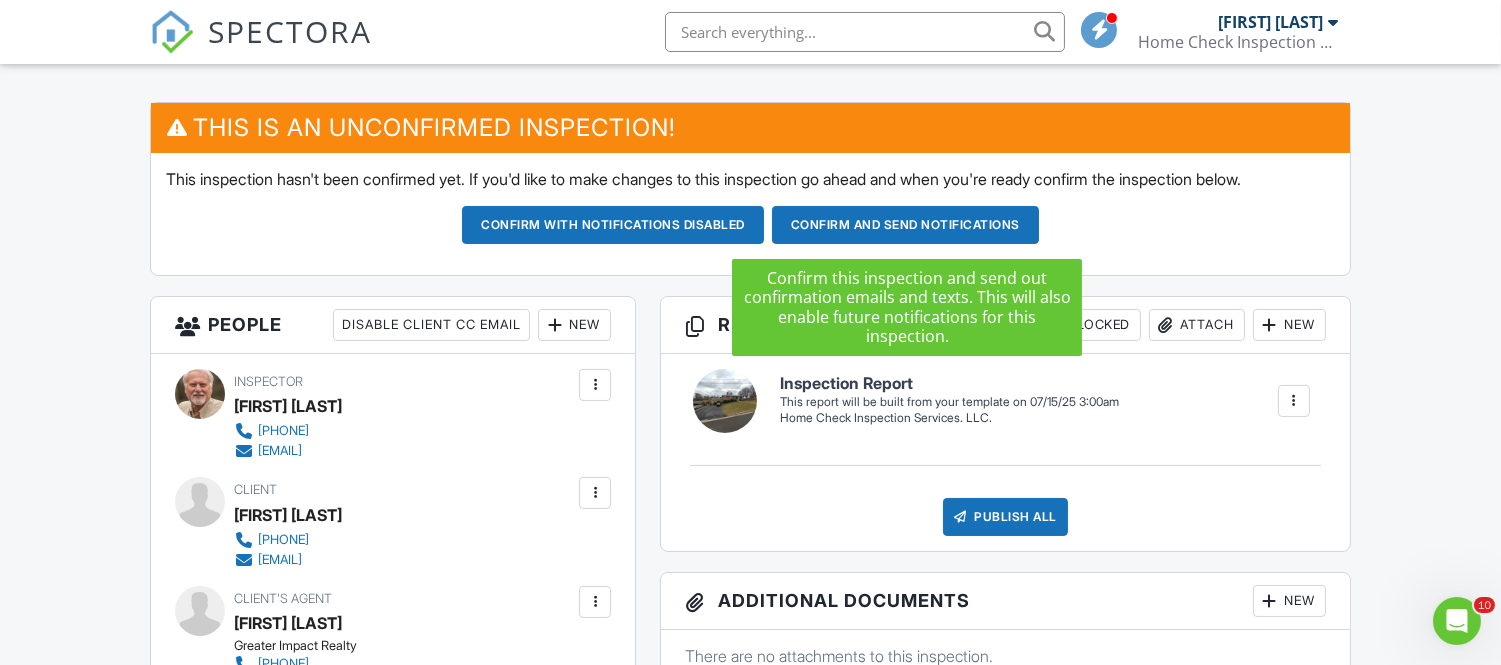 click on "Confirm and send notifications" at bounding box center [613, 225] 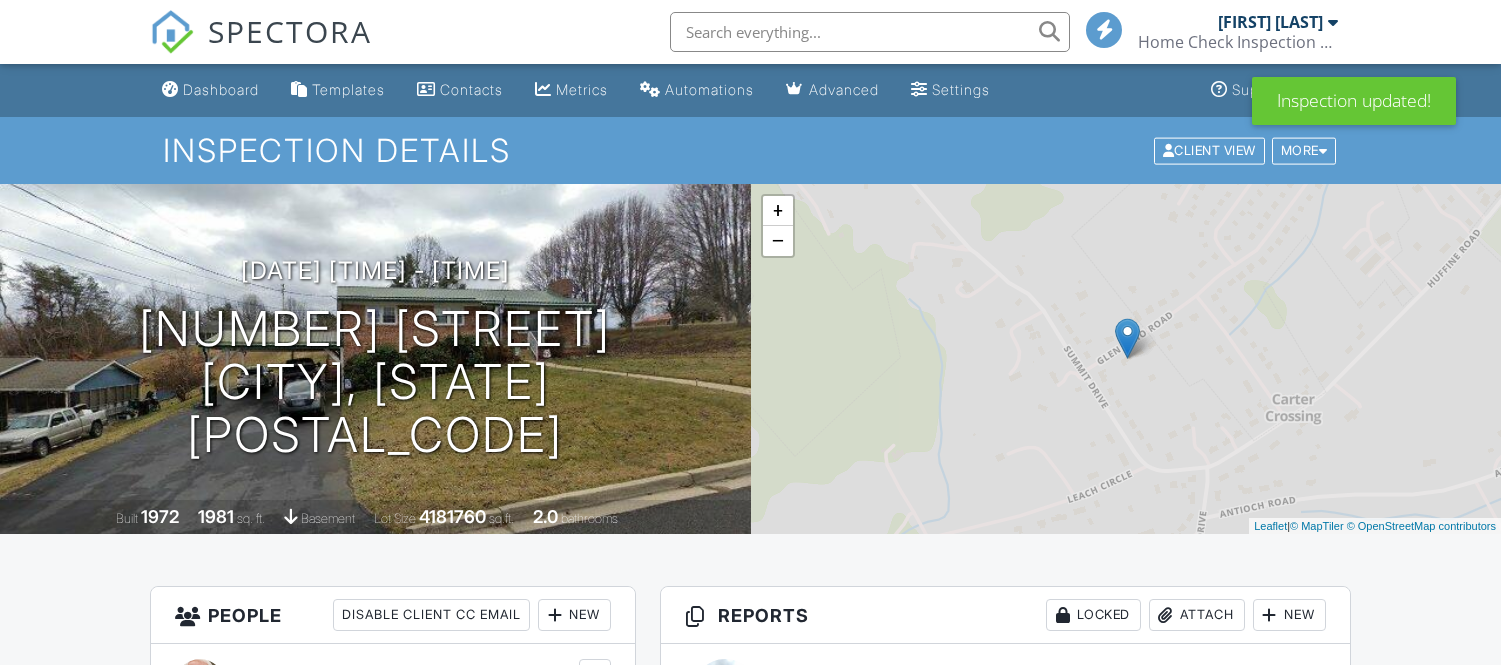 scroll, scrollTop: 0, scrollLeft: 0, axis: both 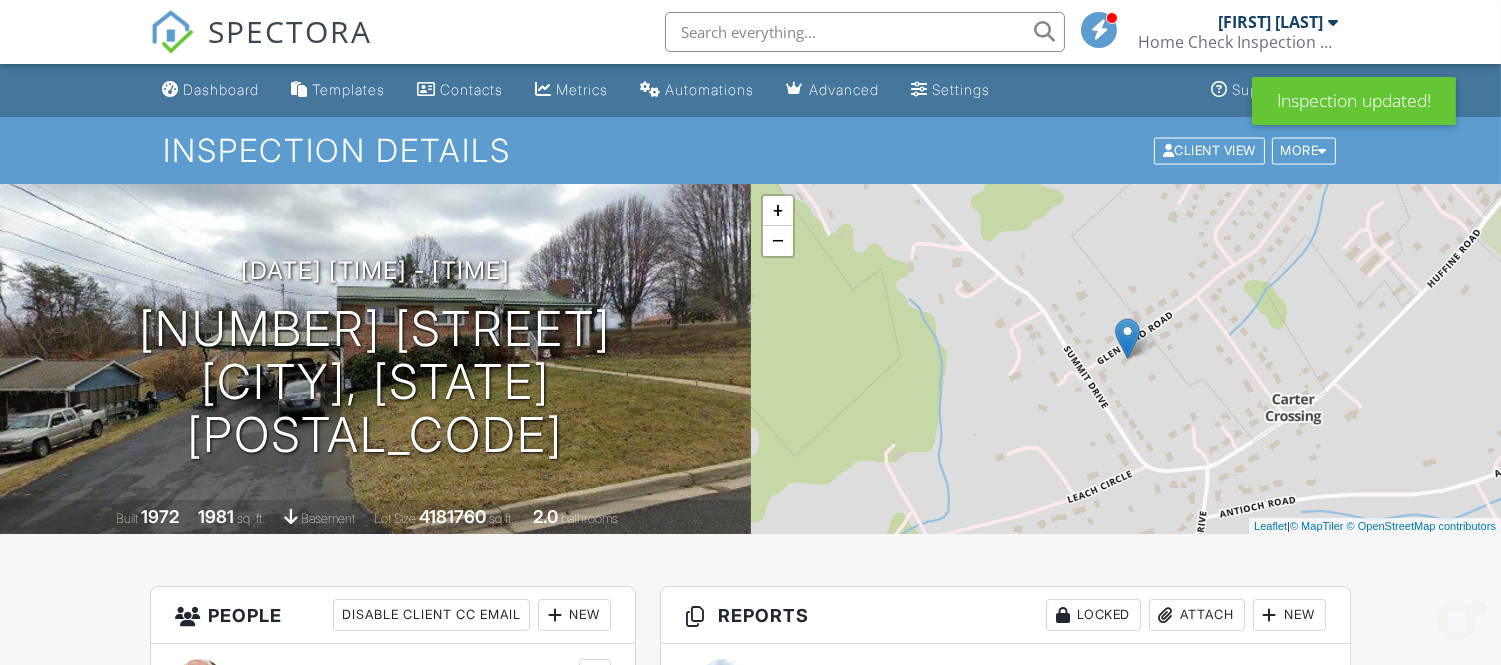 click on "+ − Leaflet  |  © MapTiler   © OpenStreetMap contributors" at bounding box center [1126, 359] 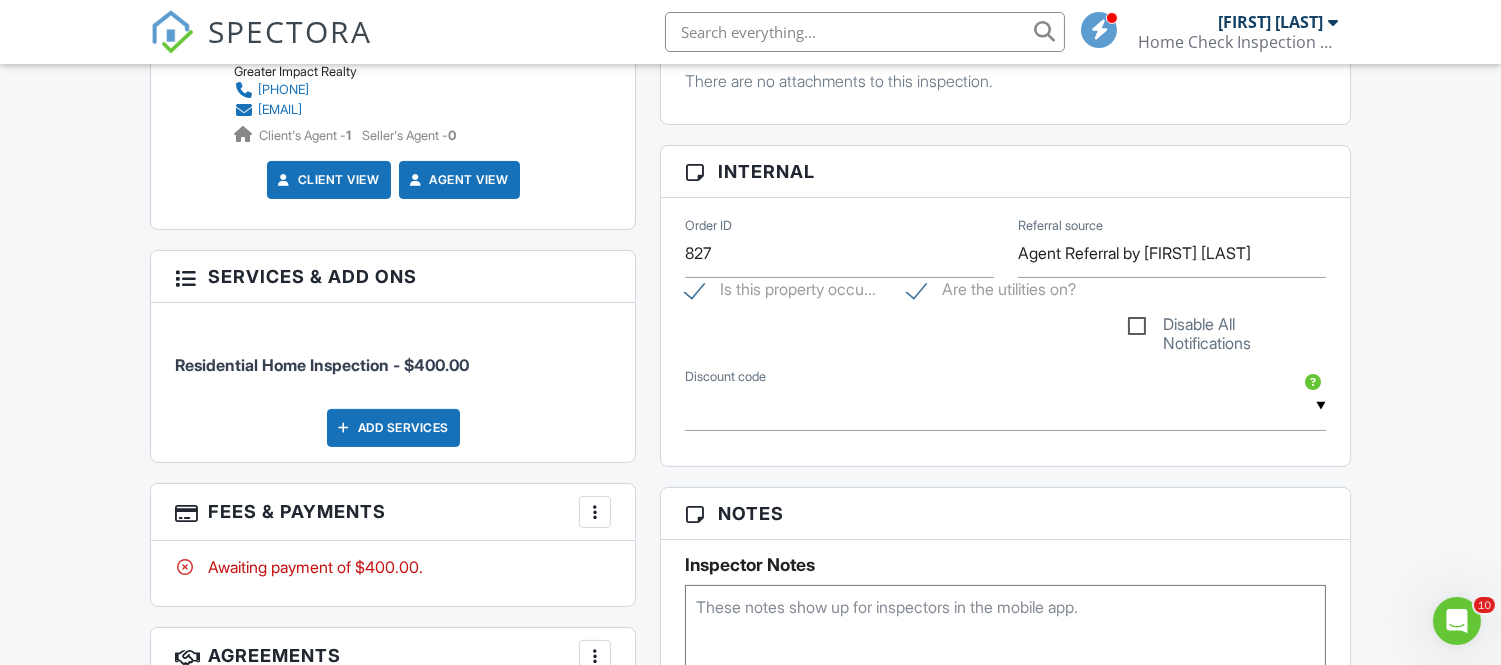 scroll, scrollTop: 850, scrollLeft: 0, axis: vertical 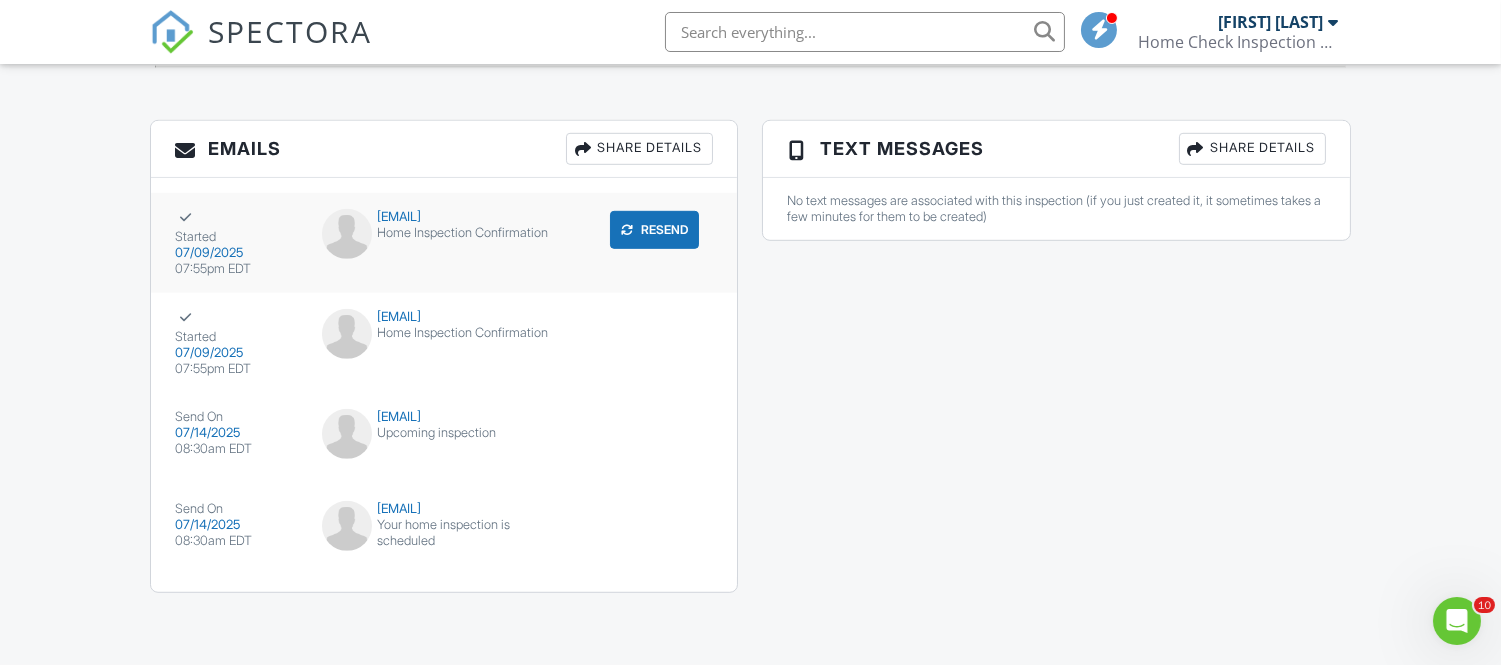 click on "Home Inspection Confirmation" at bounding box center (444, 233) 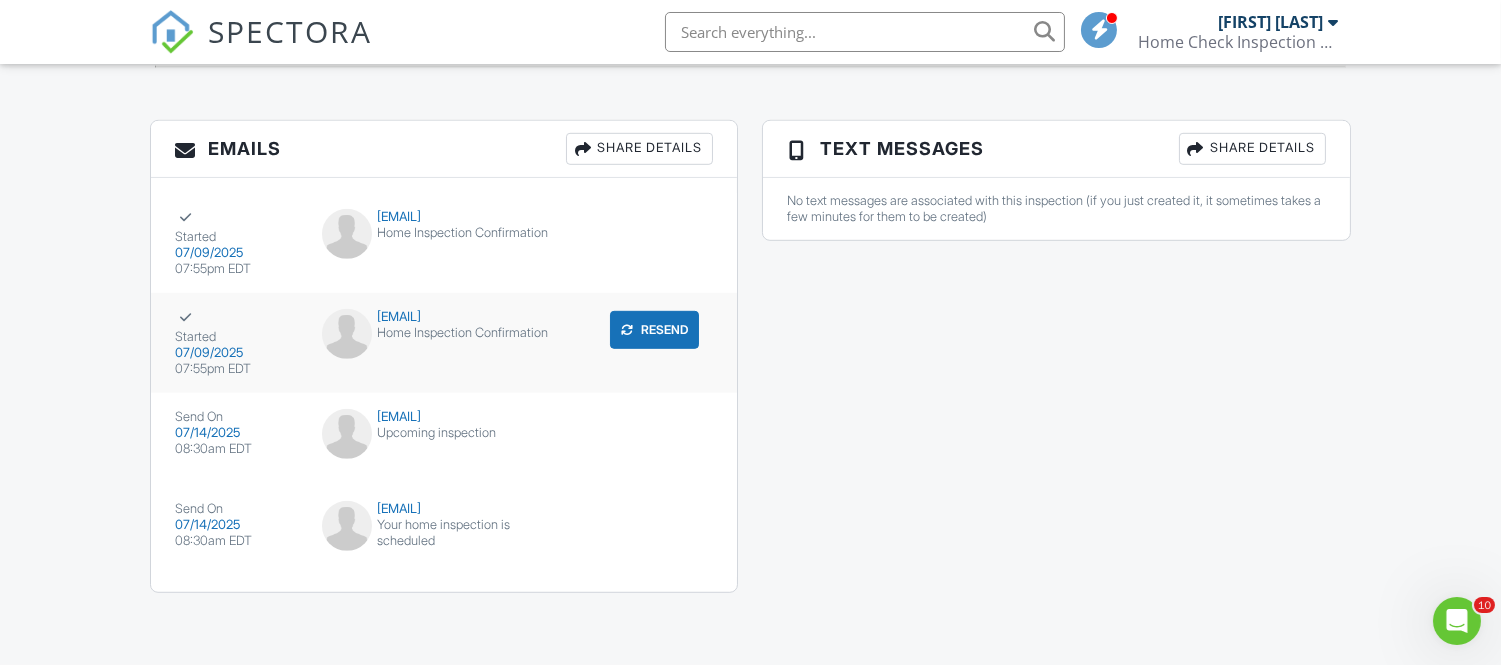 click on "emily@greaterimpactrealty.com" at bounding box center [444, 317] 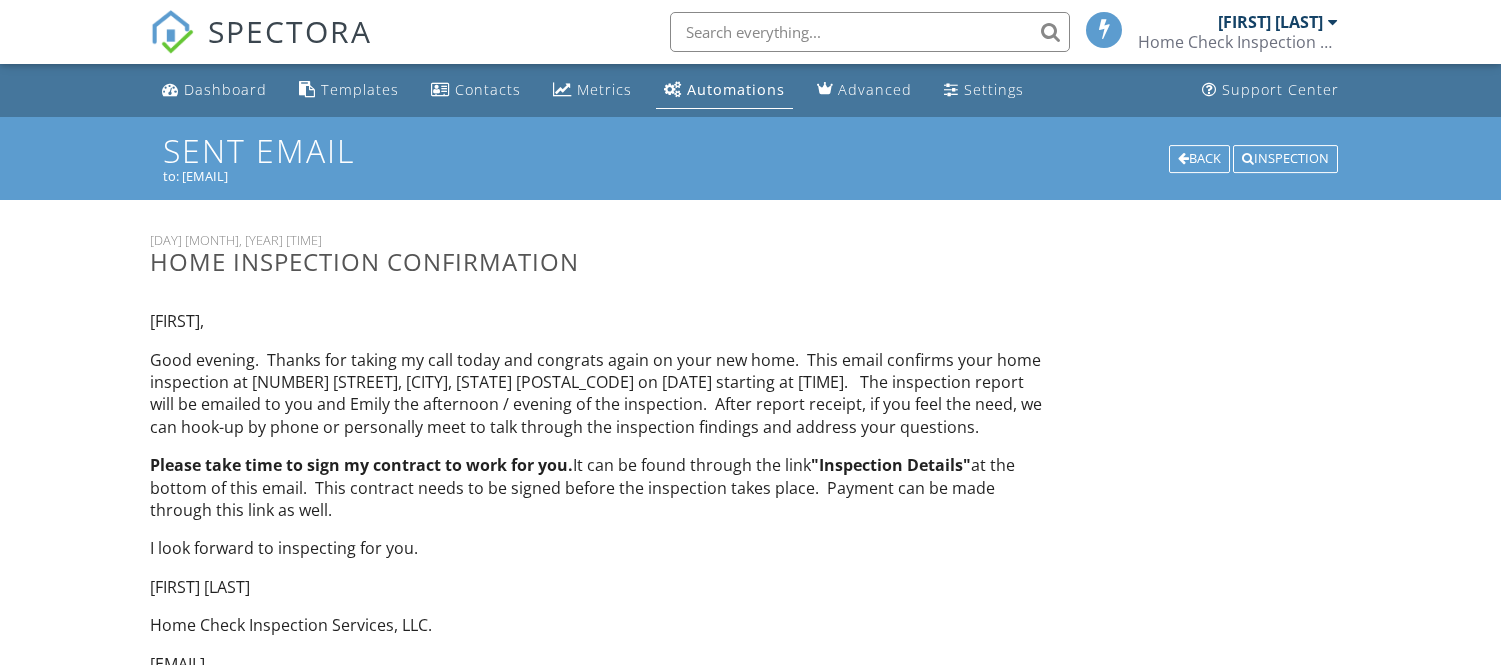 scroll, scrollTop: 0, scrollLeft: 0, axis: both 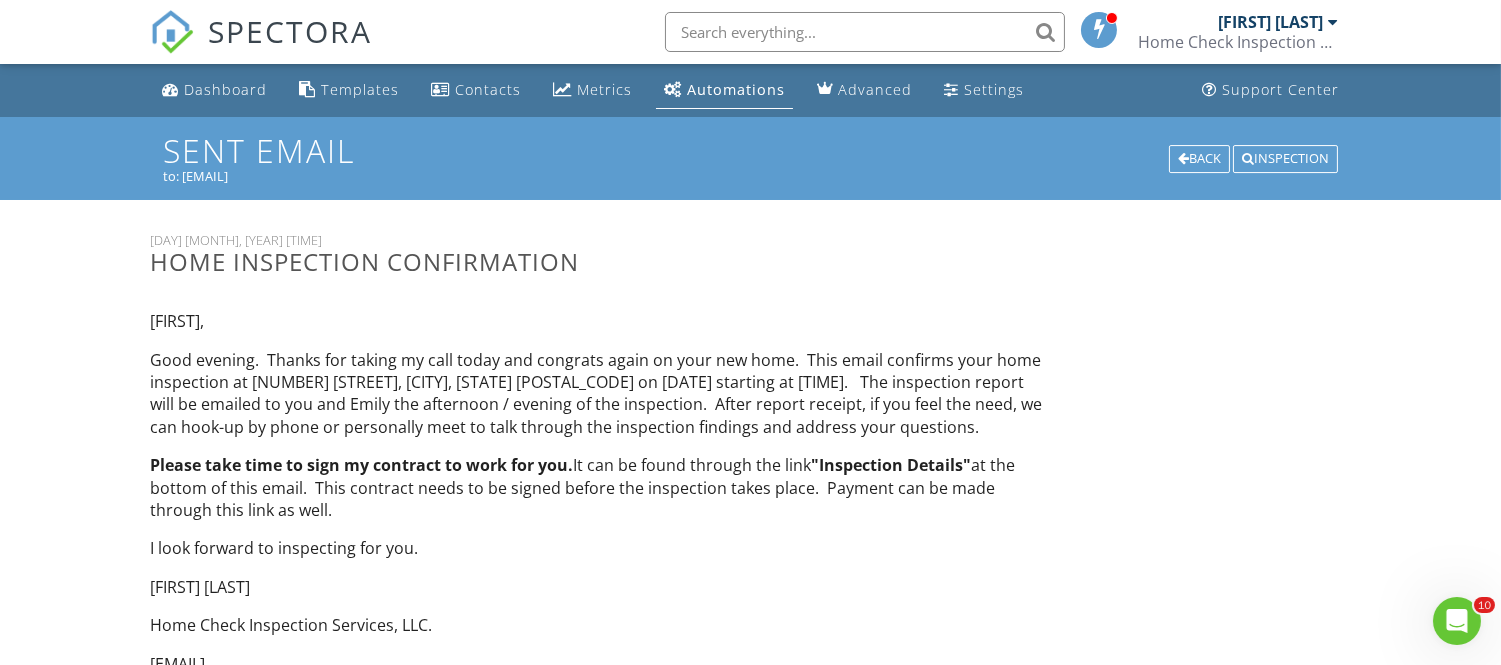 click on "Sent Email
to: btaylor3706@gmail.com
Back
Inspection" at bounding box center [750, 158] 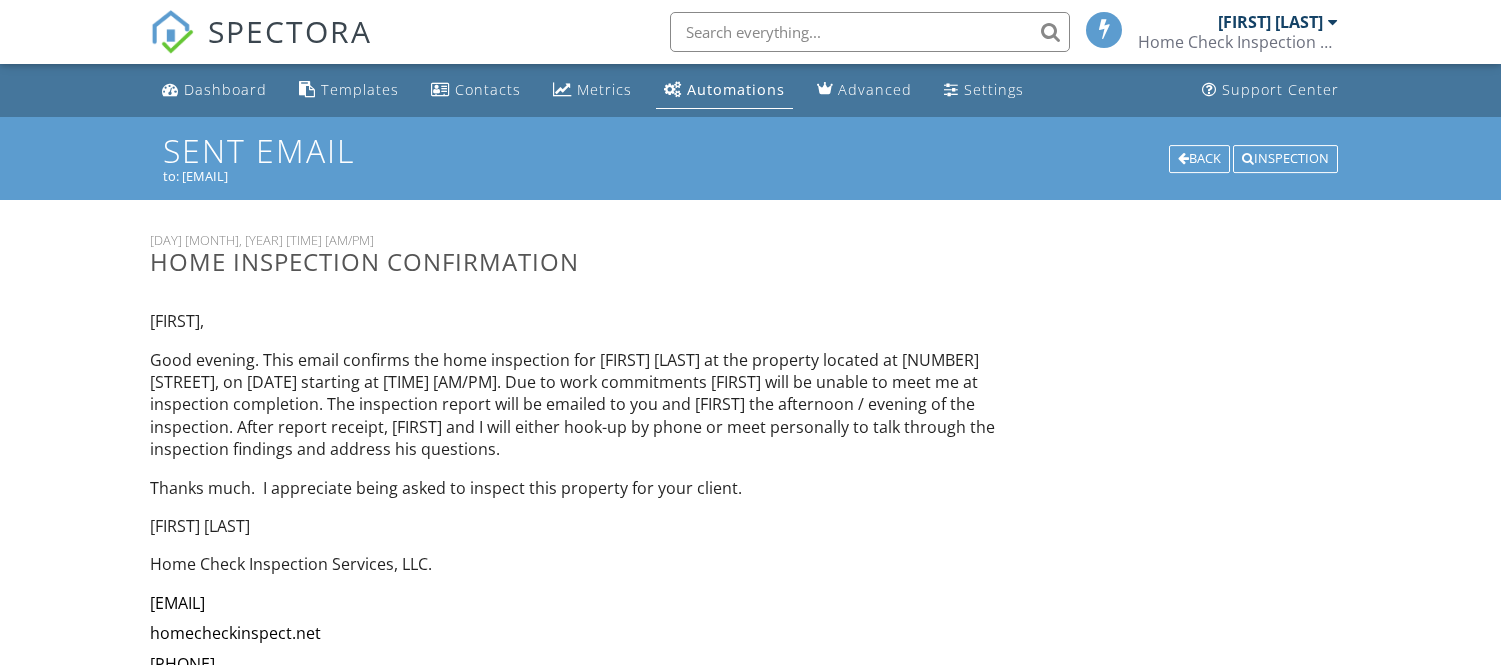 scroll, scrollTop: 0, scrollLeft: 0, axis: both 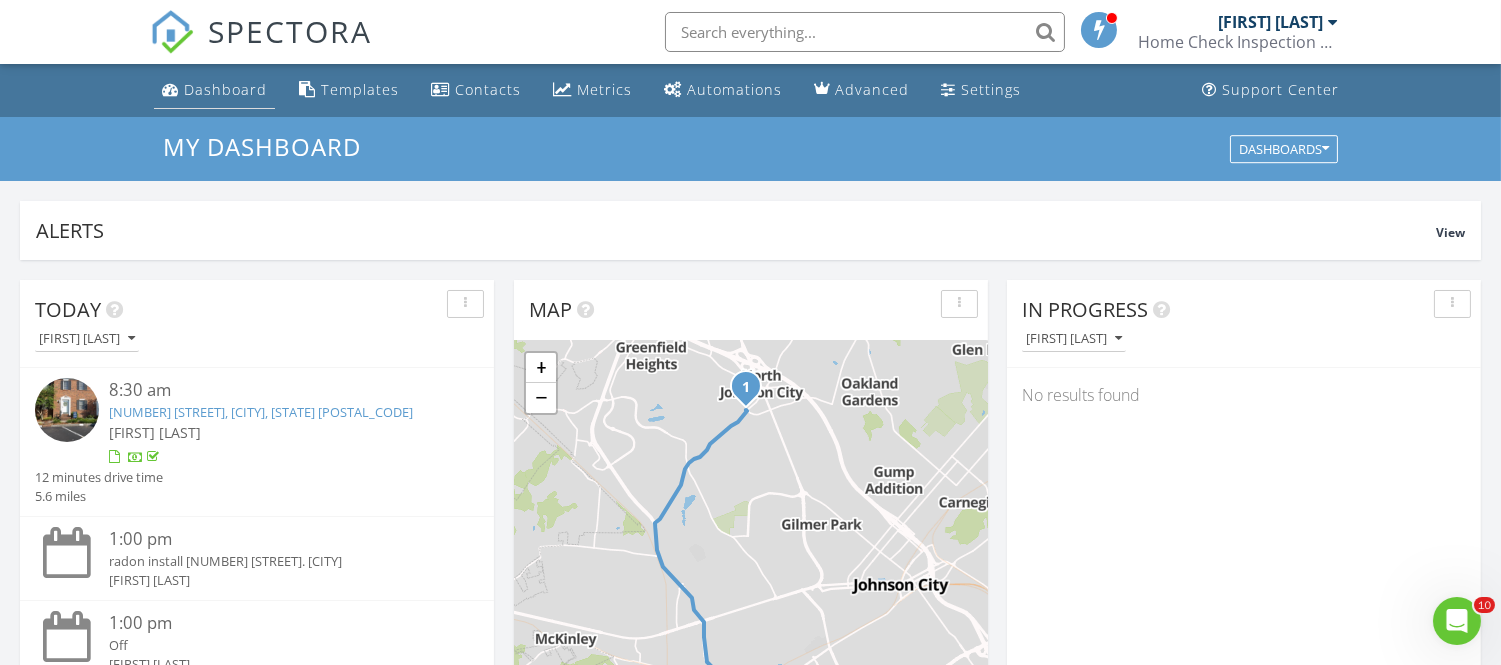 click on "Dashboard" at bounding box center [225, 89] 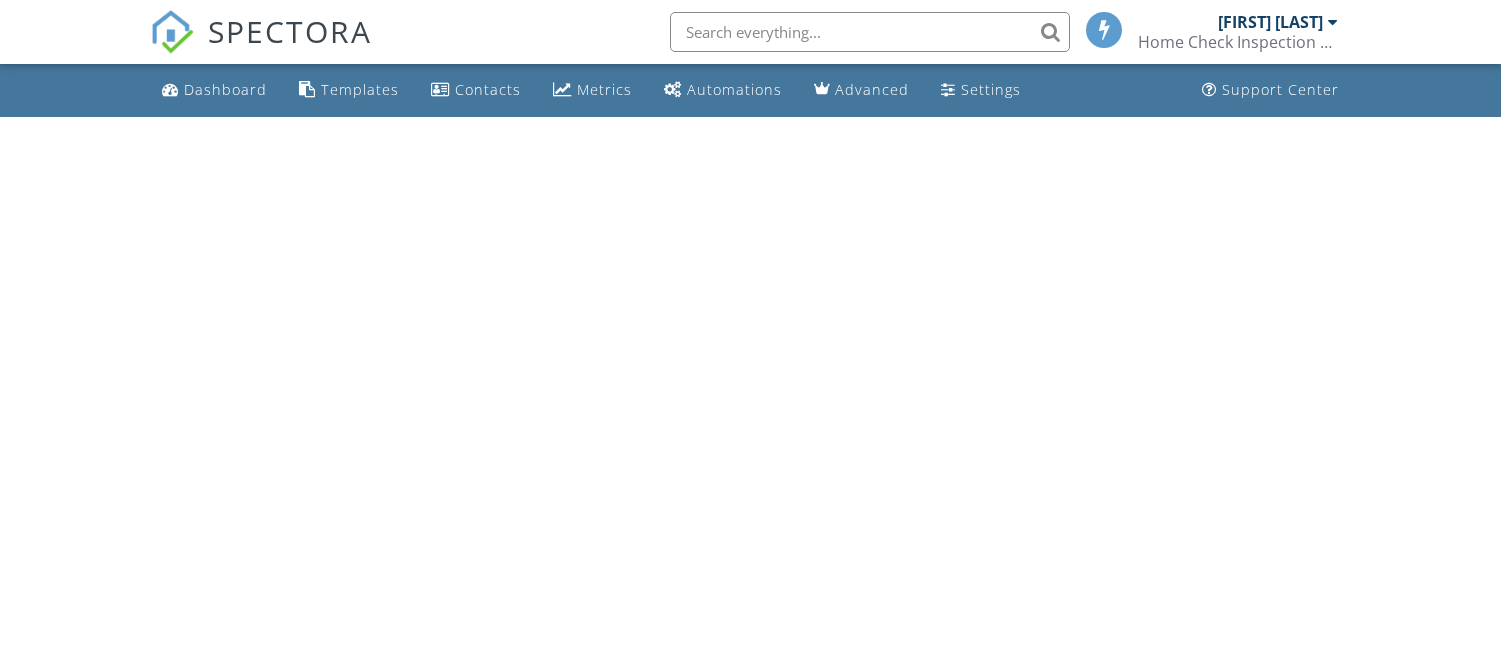 scroll, scrollTop: 0, scrollLeft: 0, axis: both 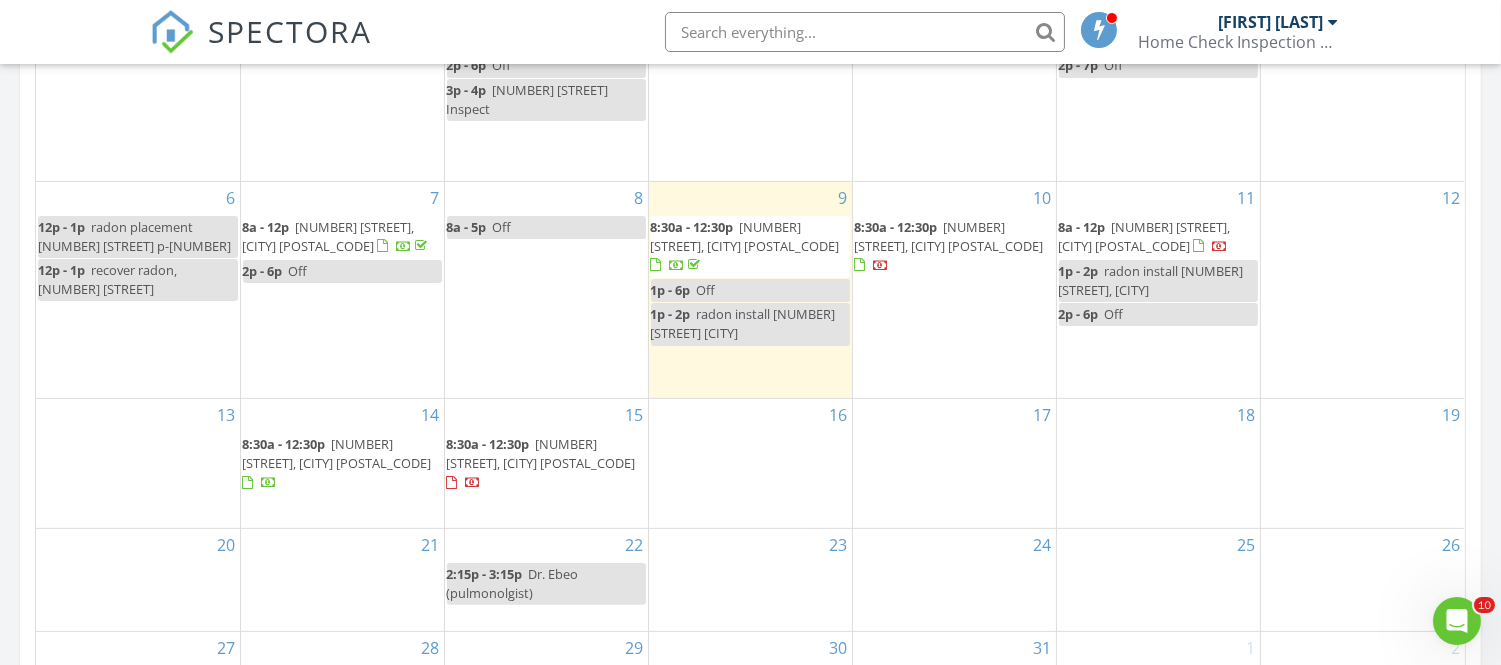 click on "[NUMBER]
[TIME] - [TIME]
[NUMBER] [STREET] p-[NUMBER], [CITY] [POSTAL_CODE]
[TIME] - [TIME]
Off
[TIME] - [TIME]
radon install [NUMBER] [STREET] [CITY]" at bounding box center (750, 290) 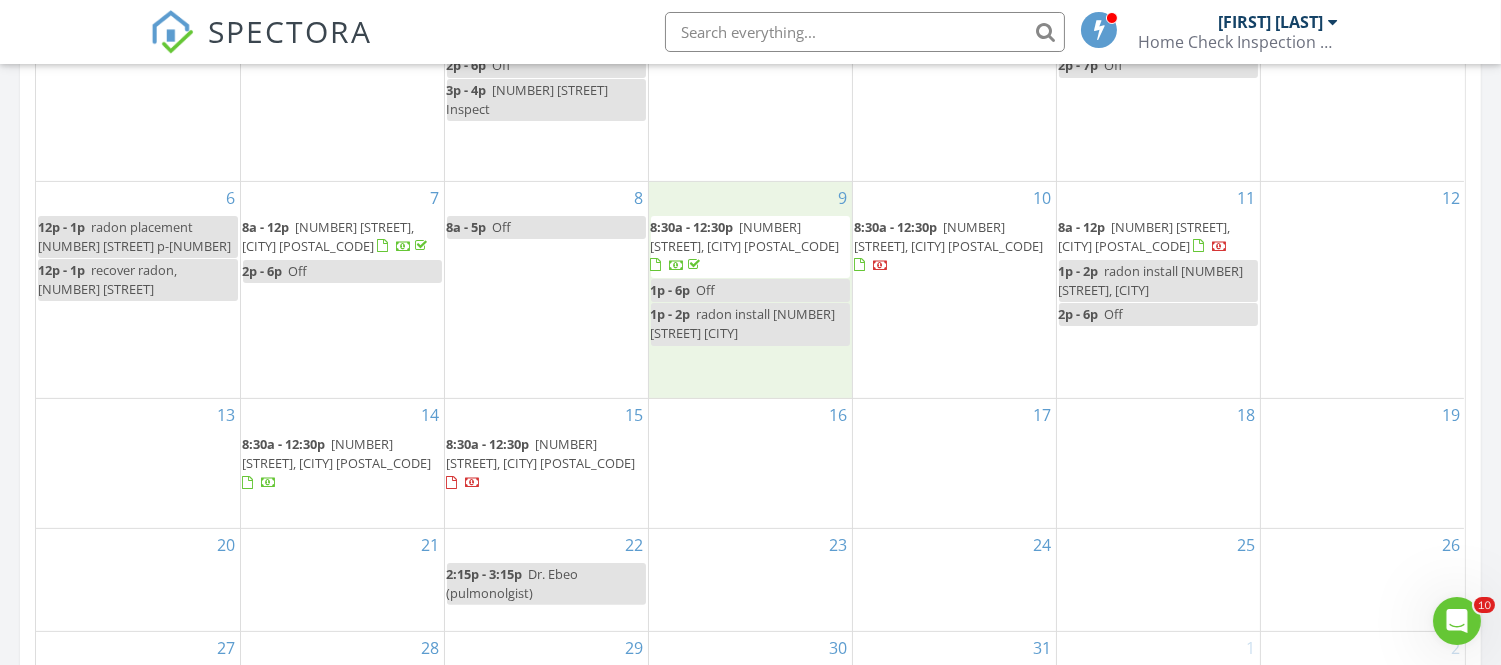 click on "[NUMBER] [STREET], [CITY] [POSTAL_CODE]" at bounding box center (1145, 236) 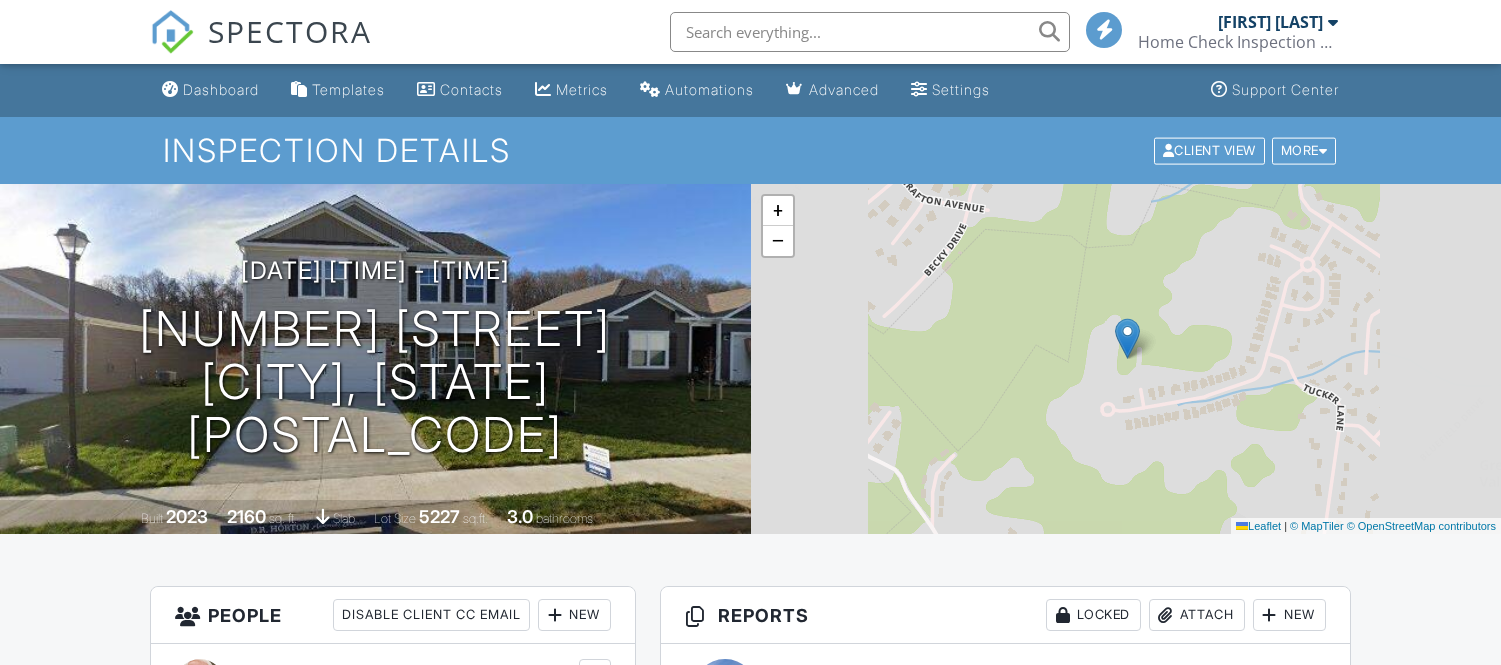 scroll, scrollTop: 0, scrollLeft: 0, axis: both 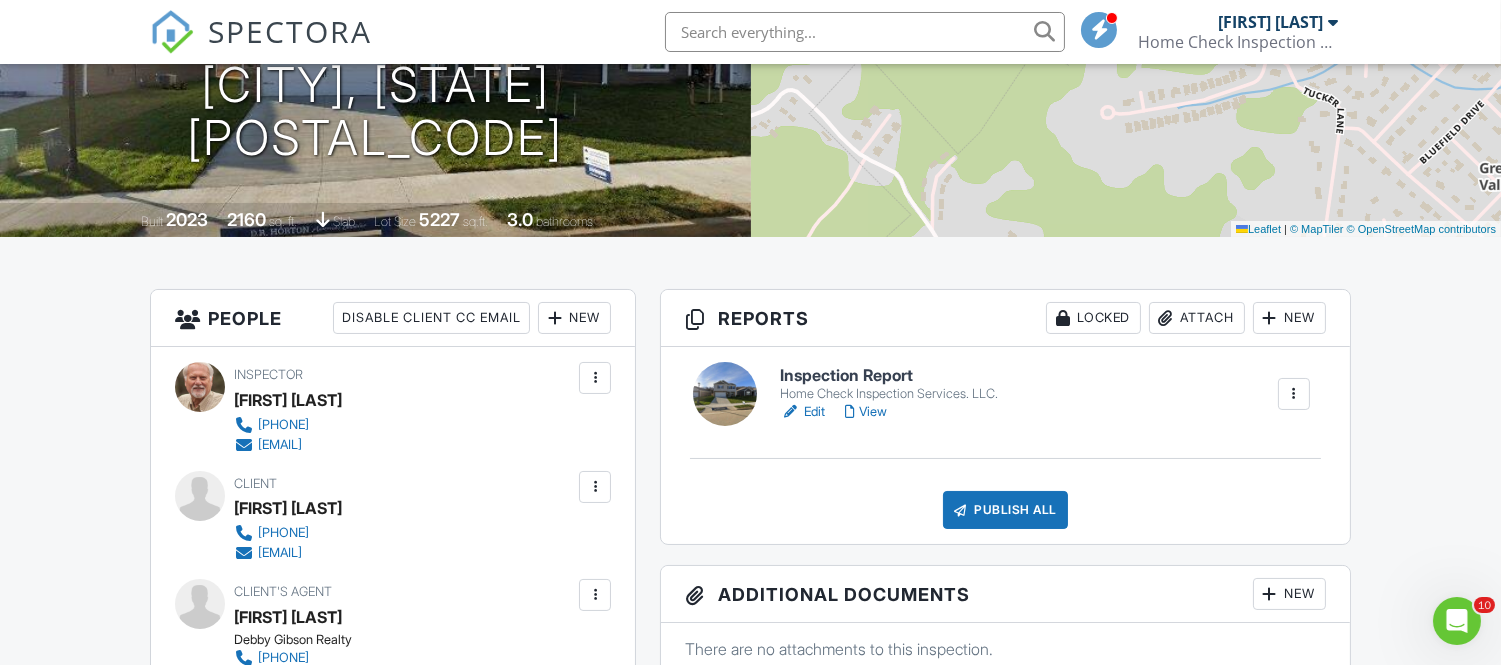 click on "Edit" at bounding box center (802, 412) 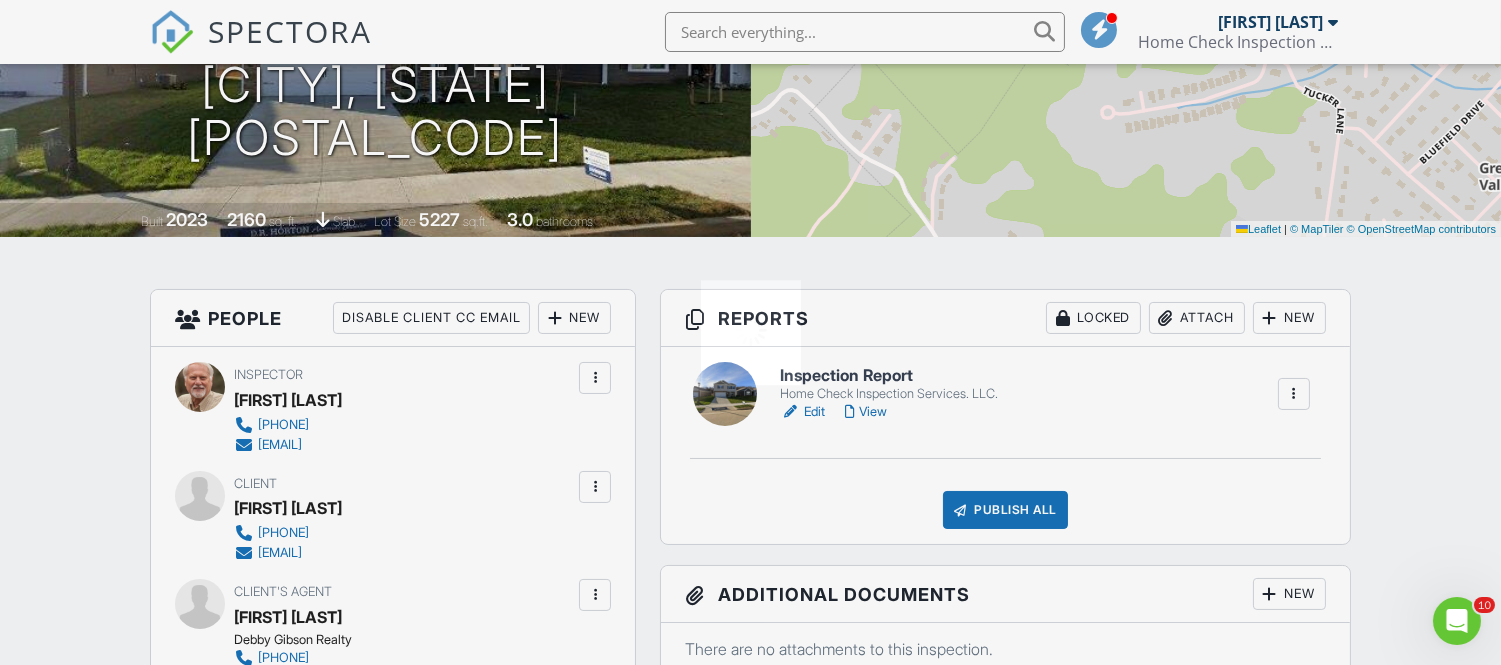 click at bounding box center (750, 332) 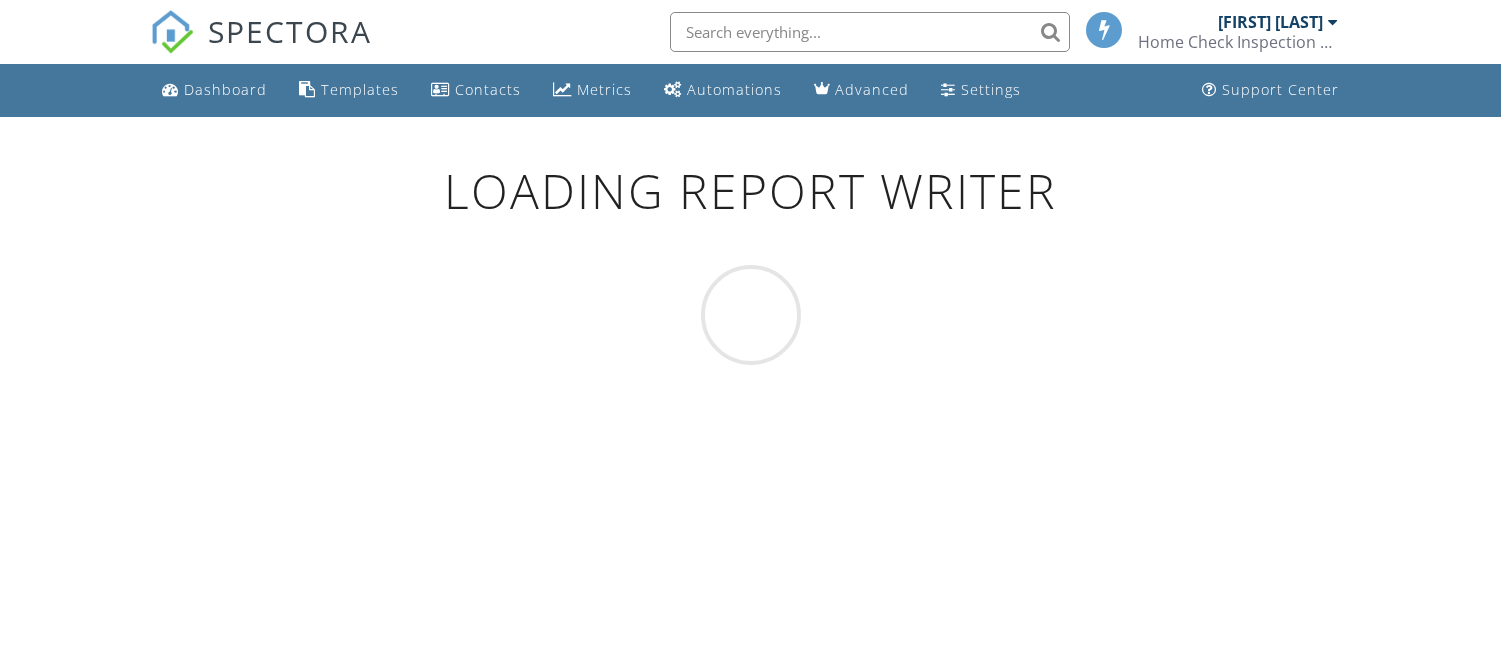scroll, scrollTop: 0, scrollLeft: 0, axis: both 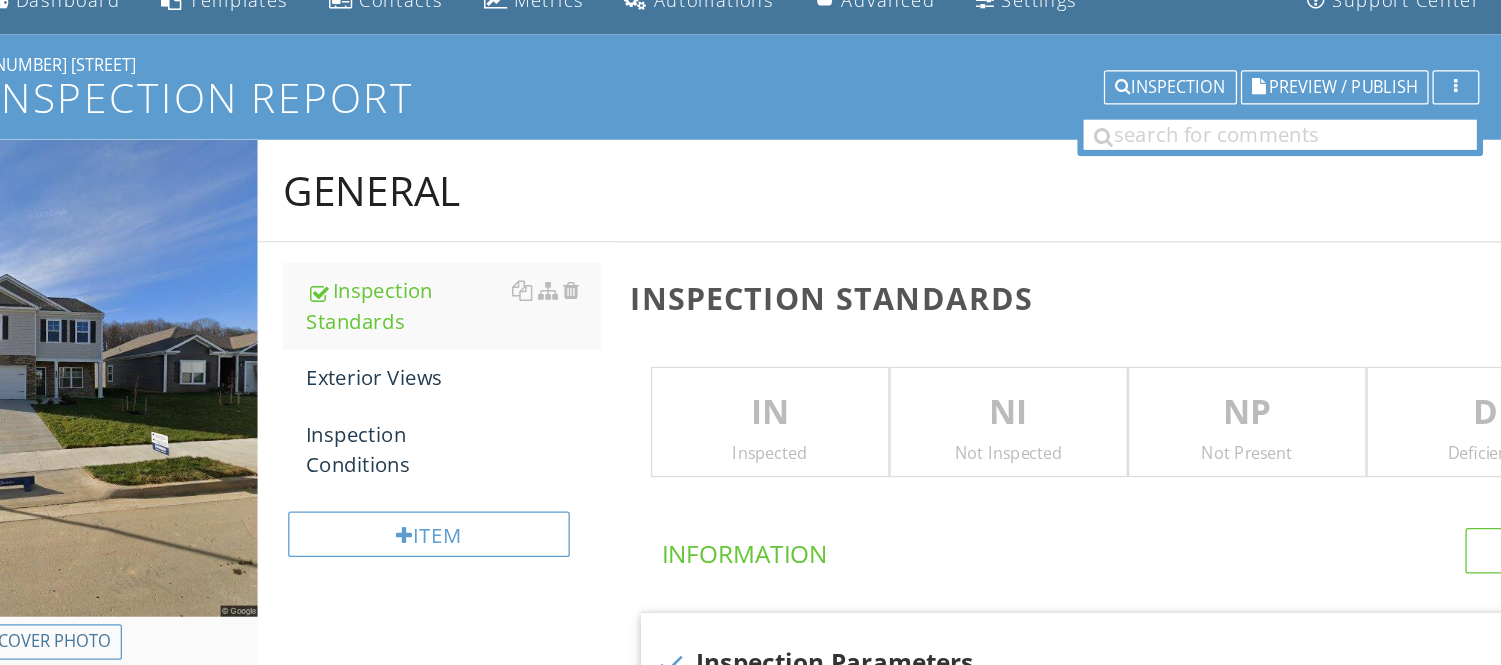 click on "NI   Not Inspected" at bounding box center [967, 423] 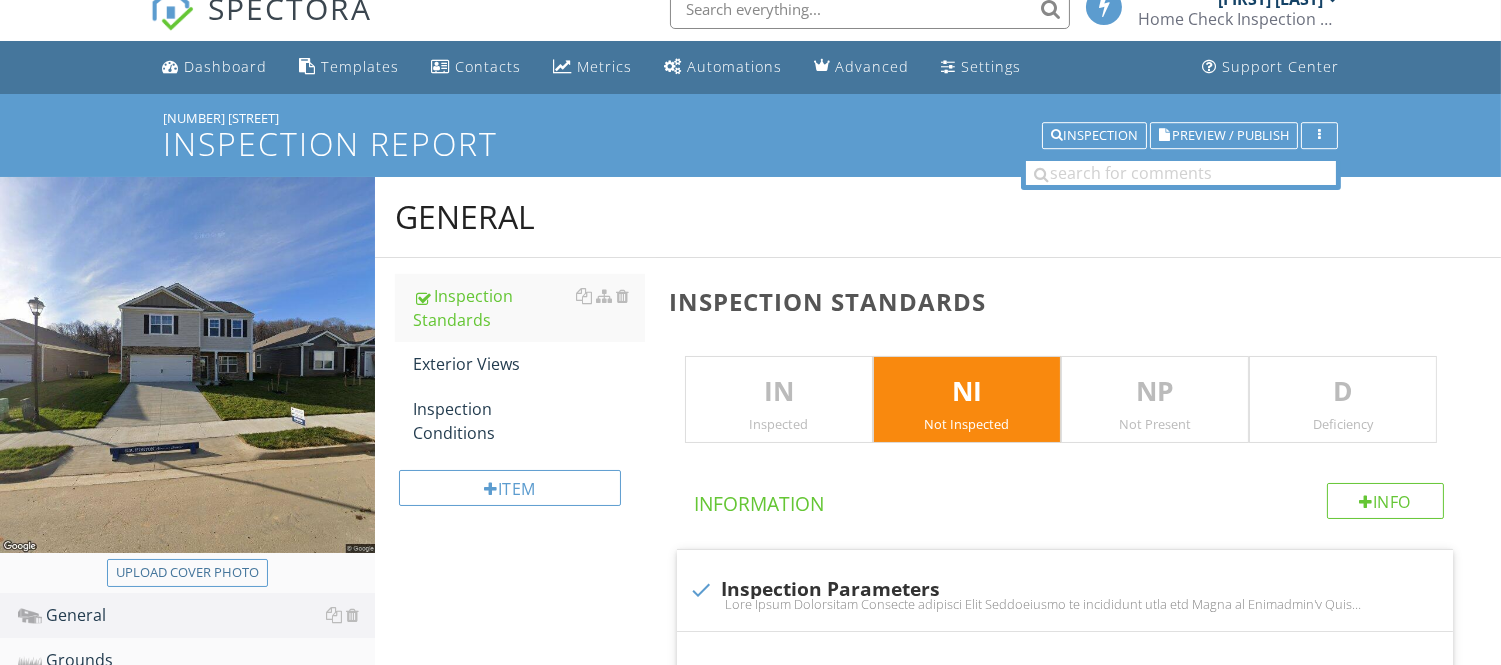 scroll, scrollTop: 42, scrollLeft: 0, axis: vertical 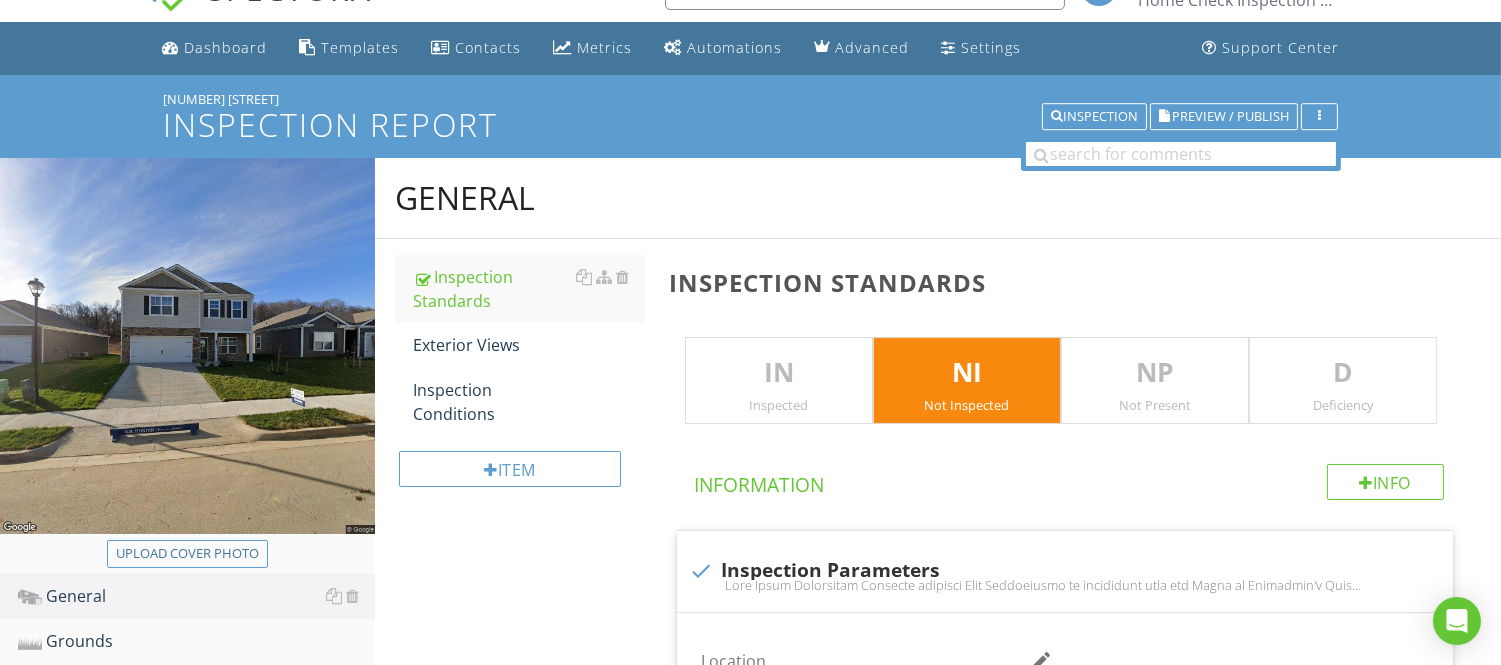 click on "NI   Not Inspected" at bounding box center [967, 381] 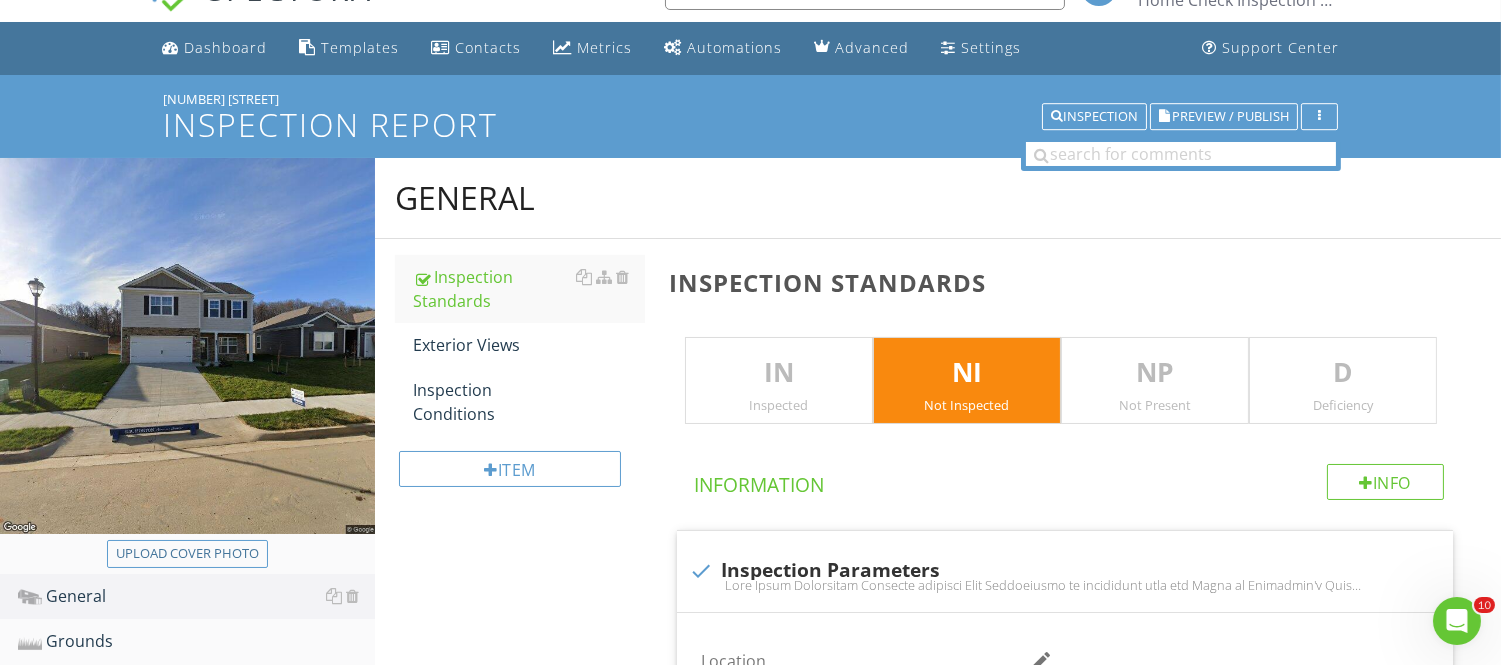 scroll, scrollTop: 0, scrollLeft: 0, axis: both 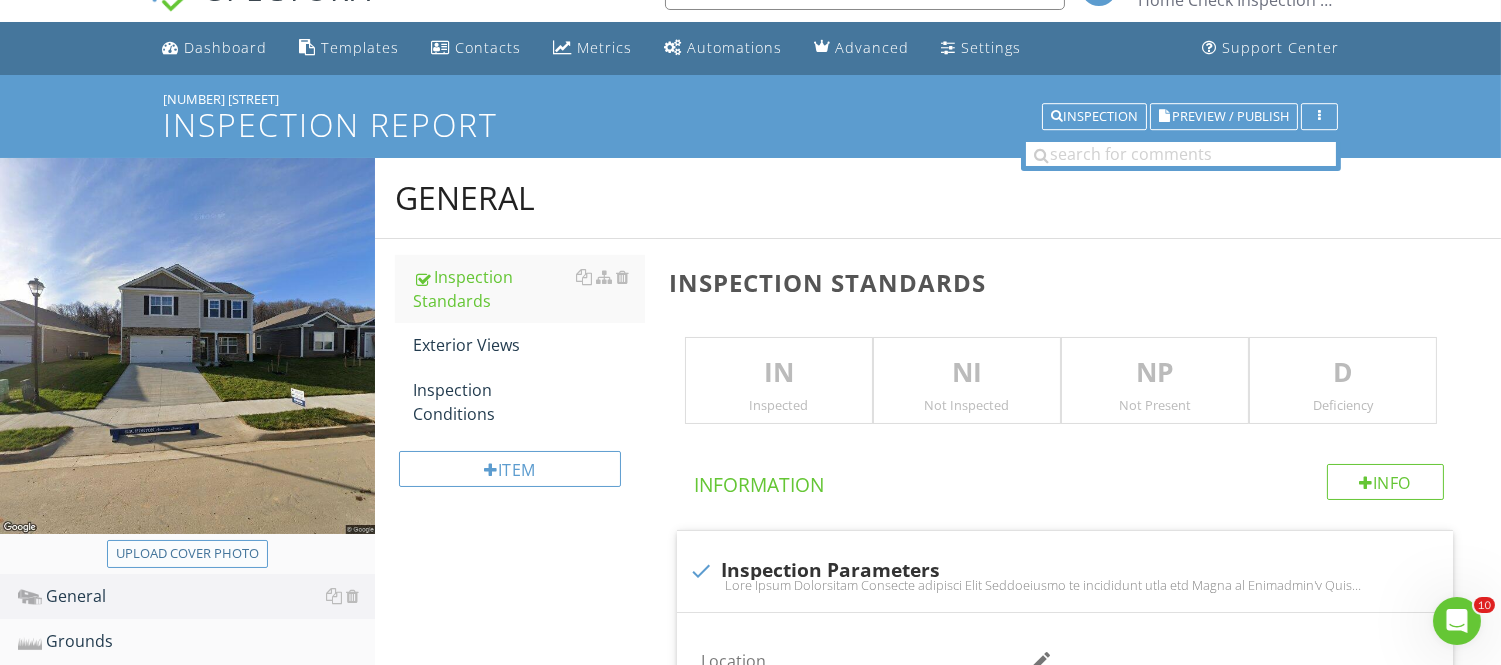 click on "Upload cover photo" at bounding box center [187, 554] 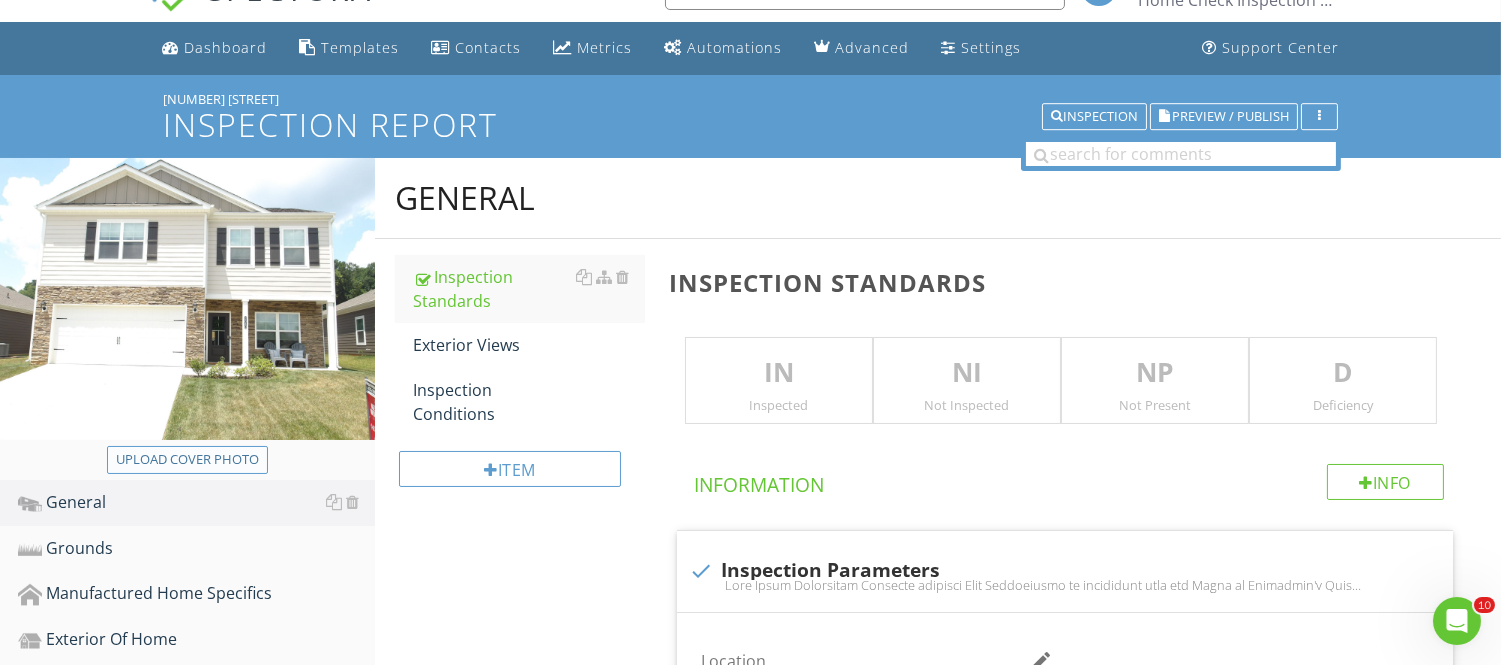 type on "C:\fakepath\100_0209.JPG" 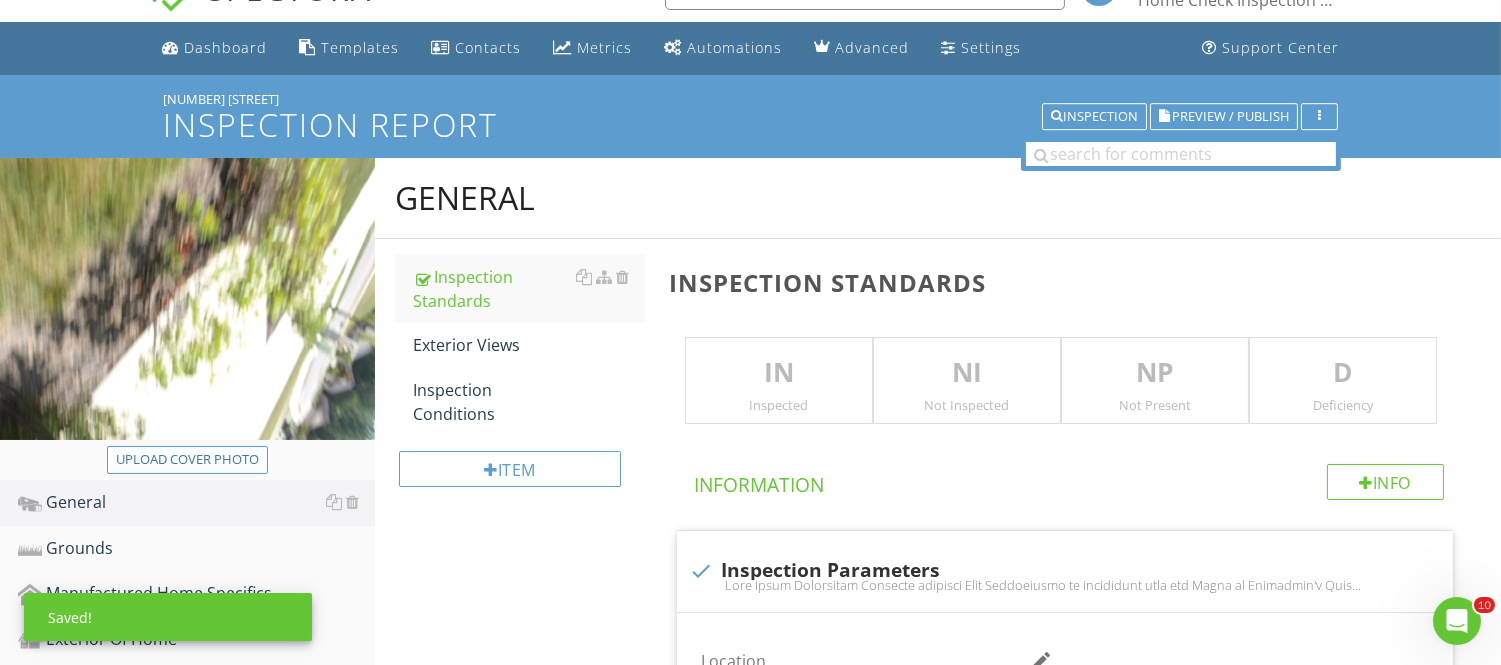 click on "Upload cover photo" at bounding box center [187, 460] 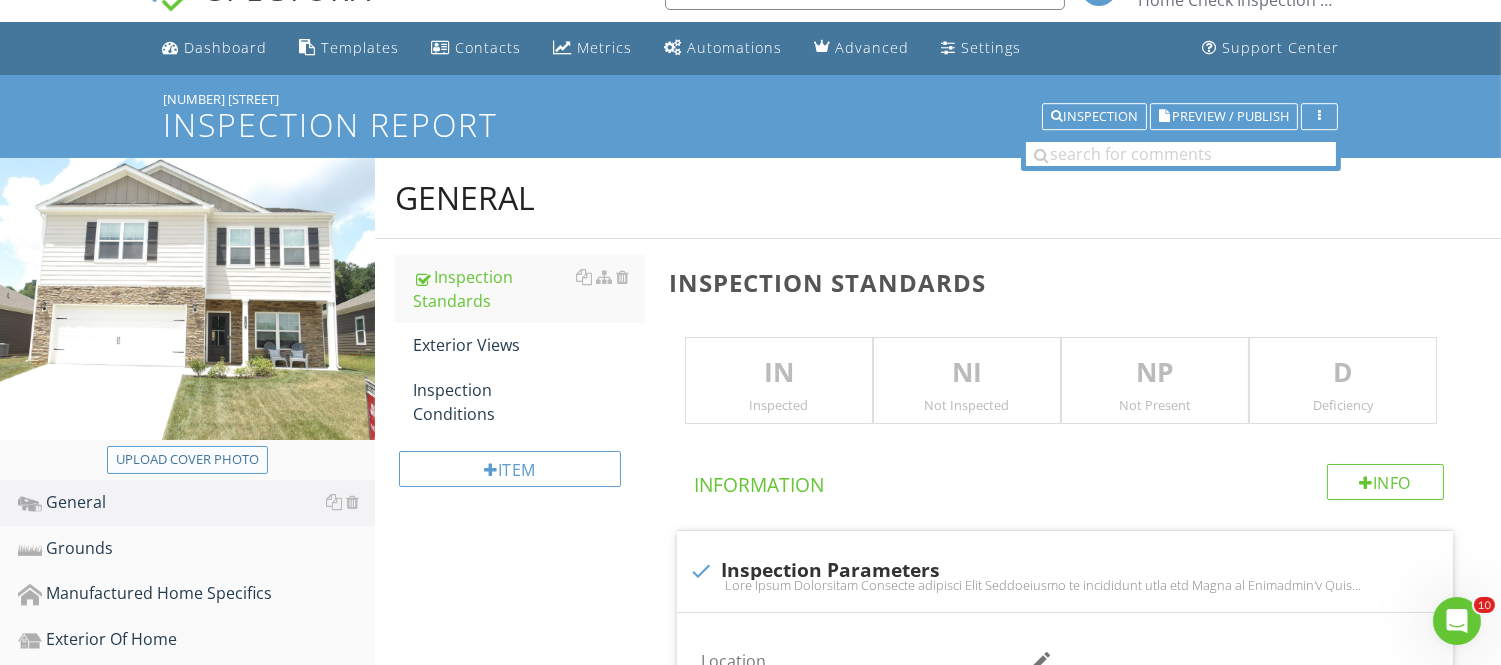 type 